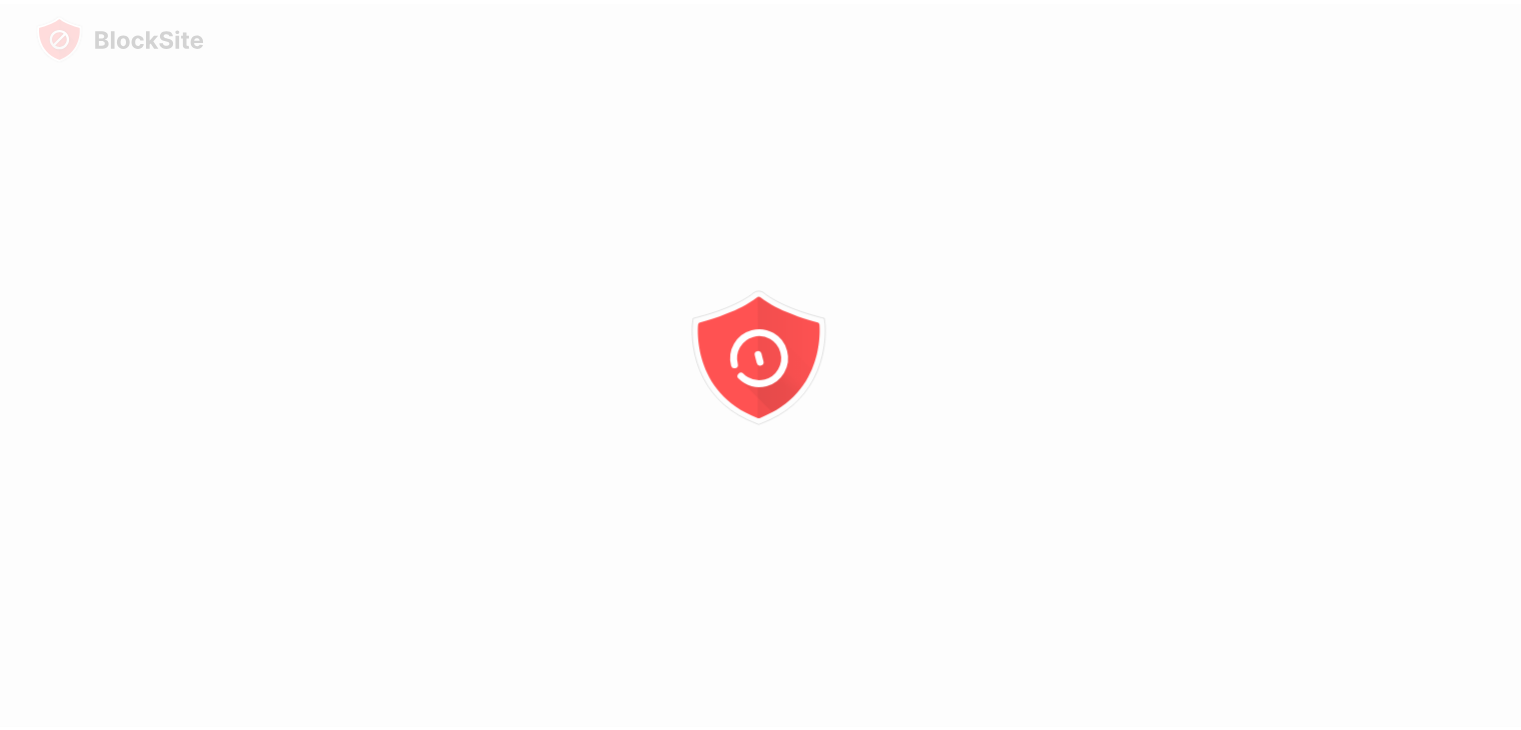 scroll, scrollTop: 0, scrollLeft: 0, axis: both 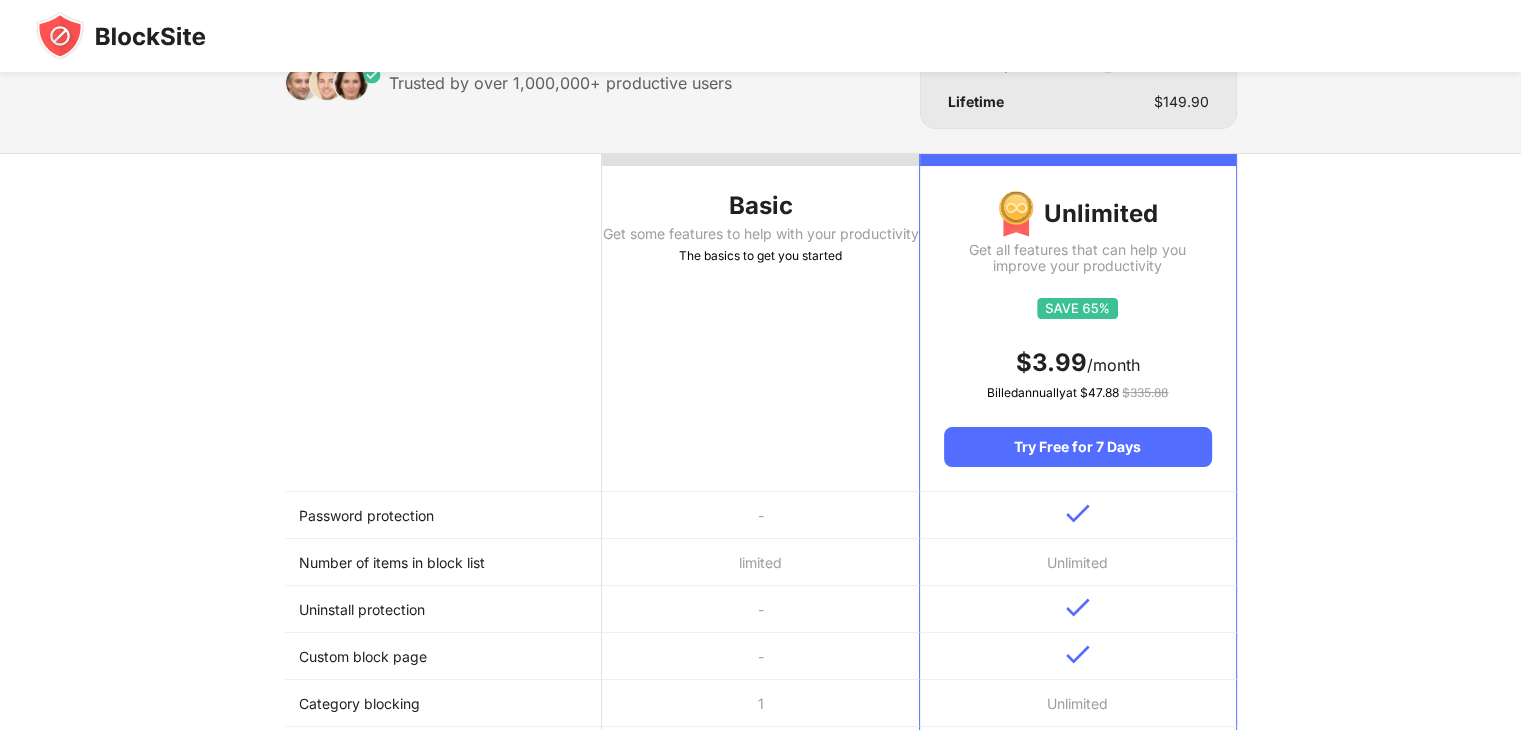 click on "-" at bounding box center [760, 515] 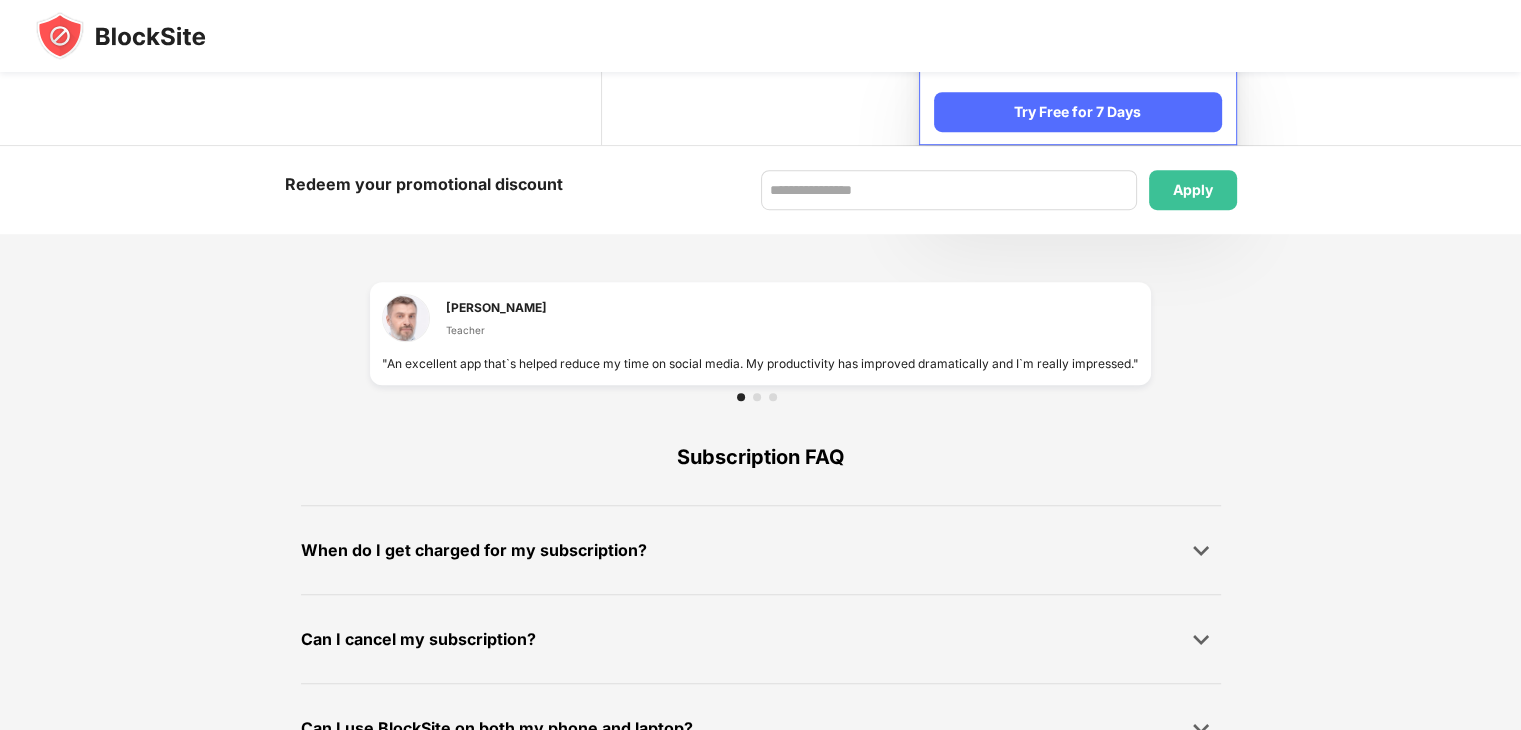 scroll, scrollTop: 1319, scrollLeft: 0, axis: vertical 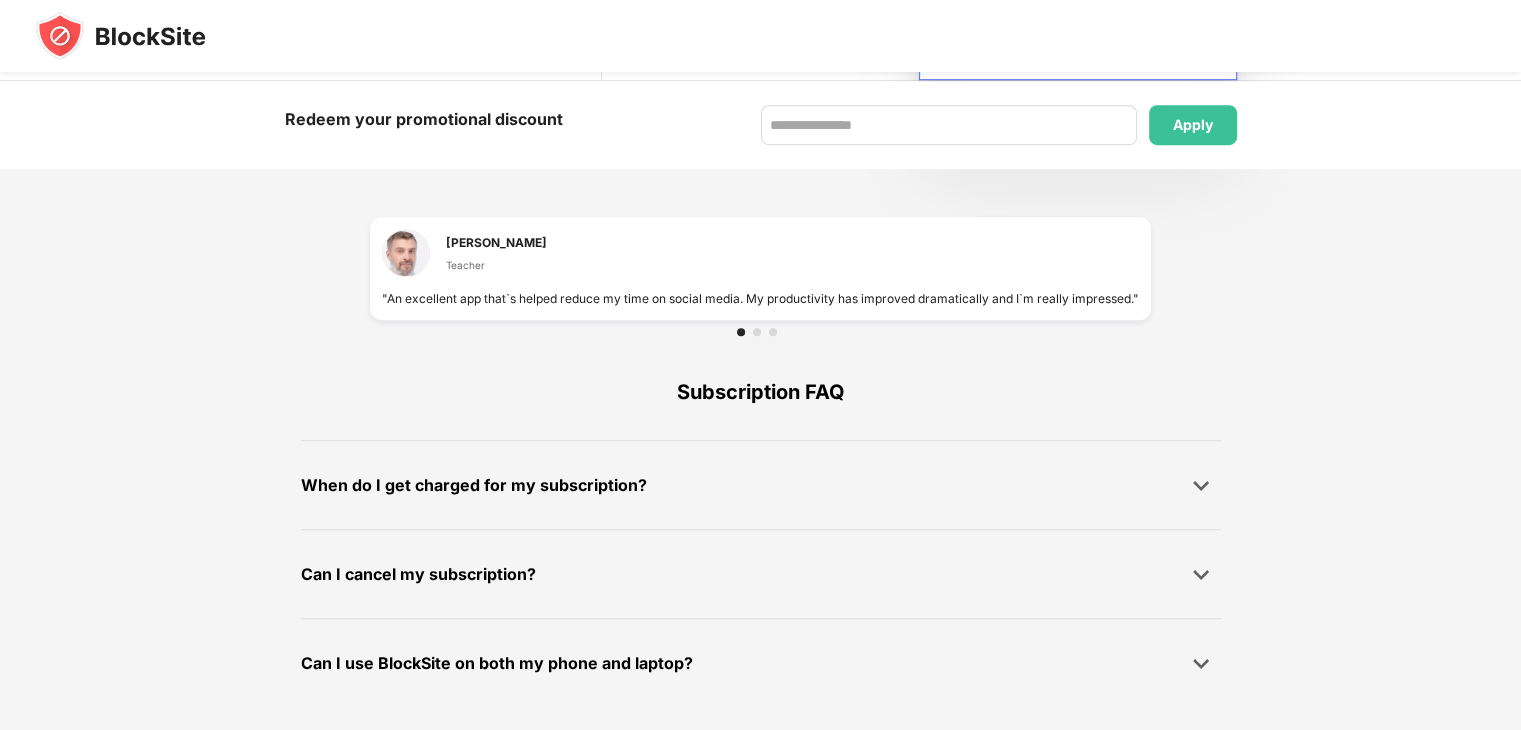 drag, startPoint x: 1519, startPoint y: 489, endPoint x: 1532, endPoint y: 372, distance: 117.72001 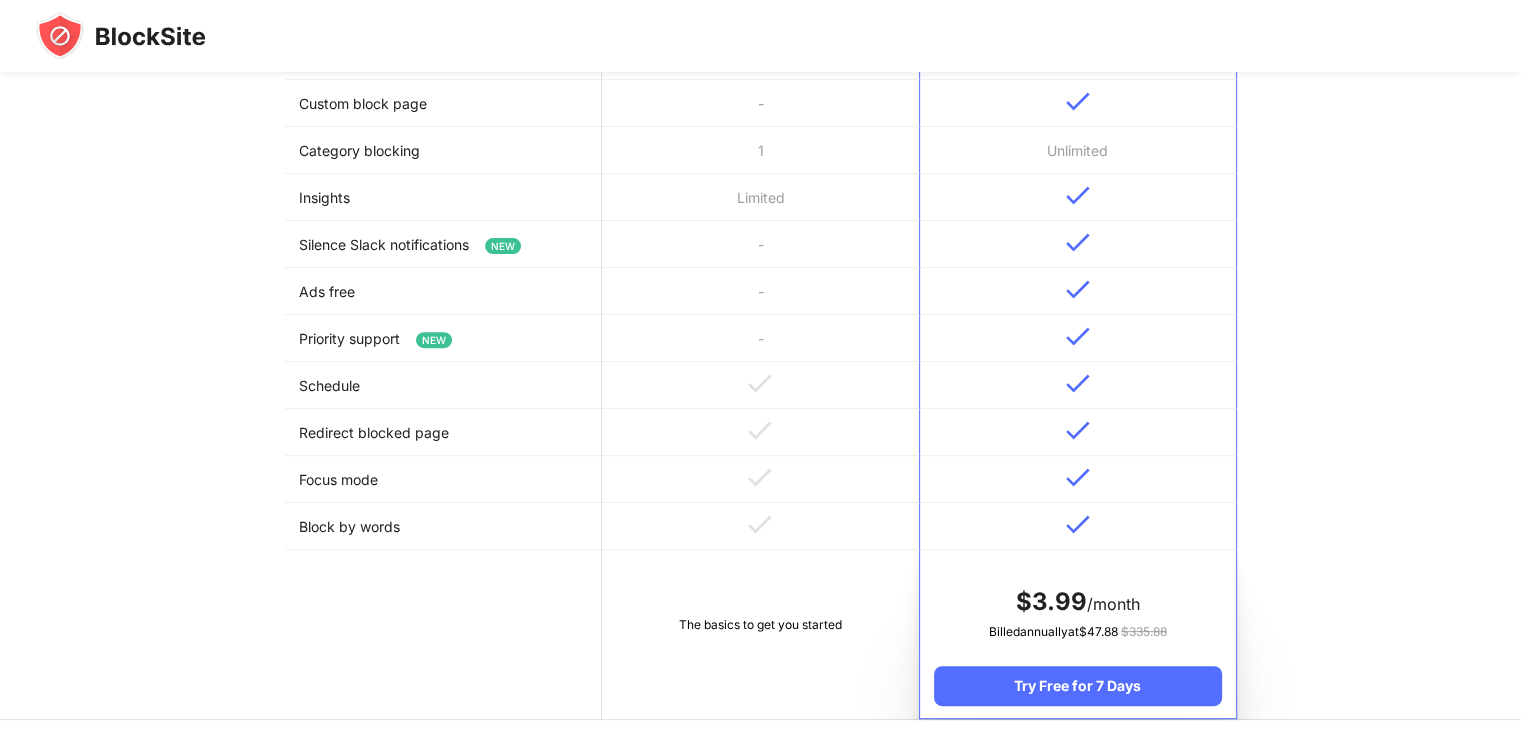 scroll, scrollTop: 1319, scrollLeft: 0, axis: vertical 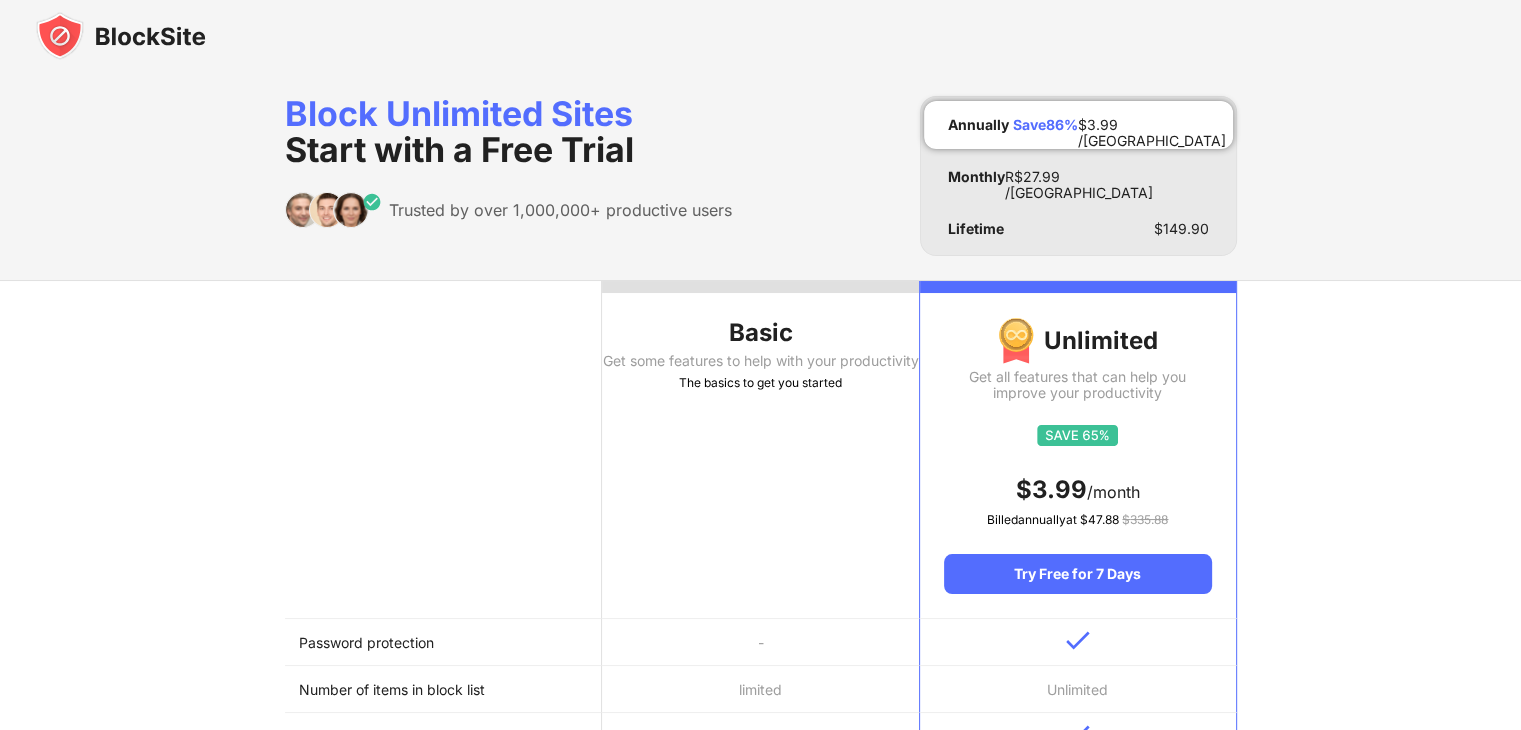 drag, startPoint x: 680, startPoint y: 458, endPoint x: 728, endPoint y: 358, distance: 110.92339 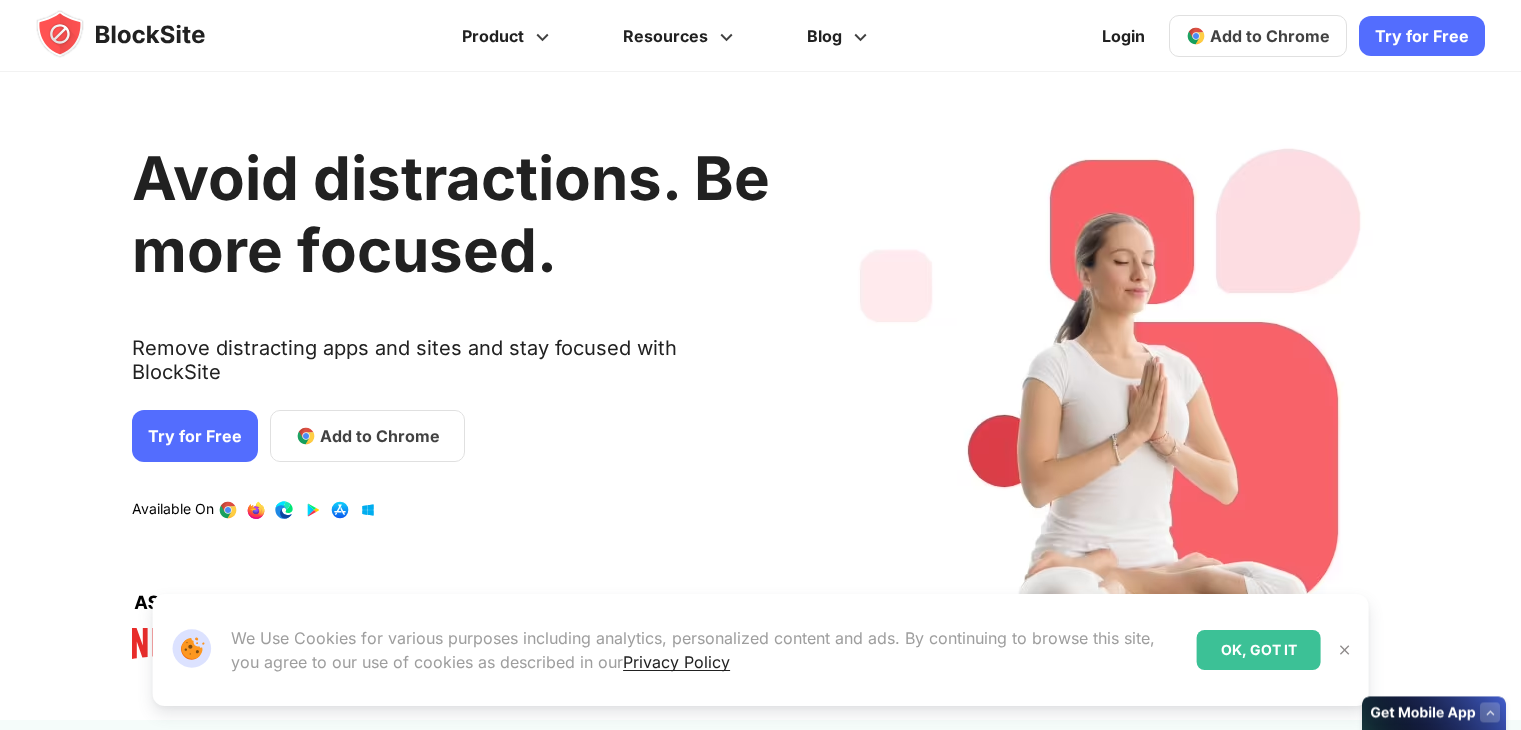 scroll, scrollTop: 0, scrollLeft: 0, axis: both 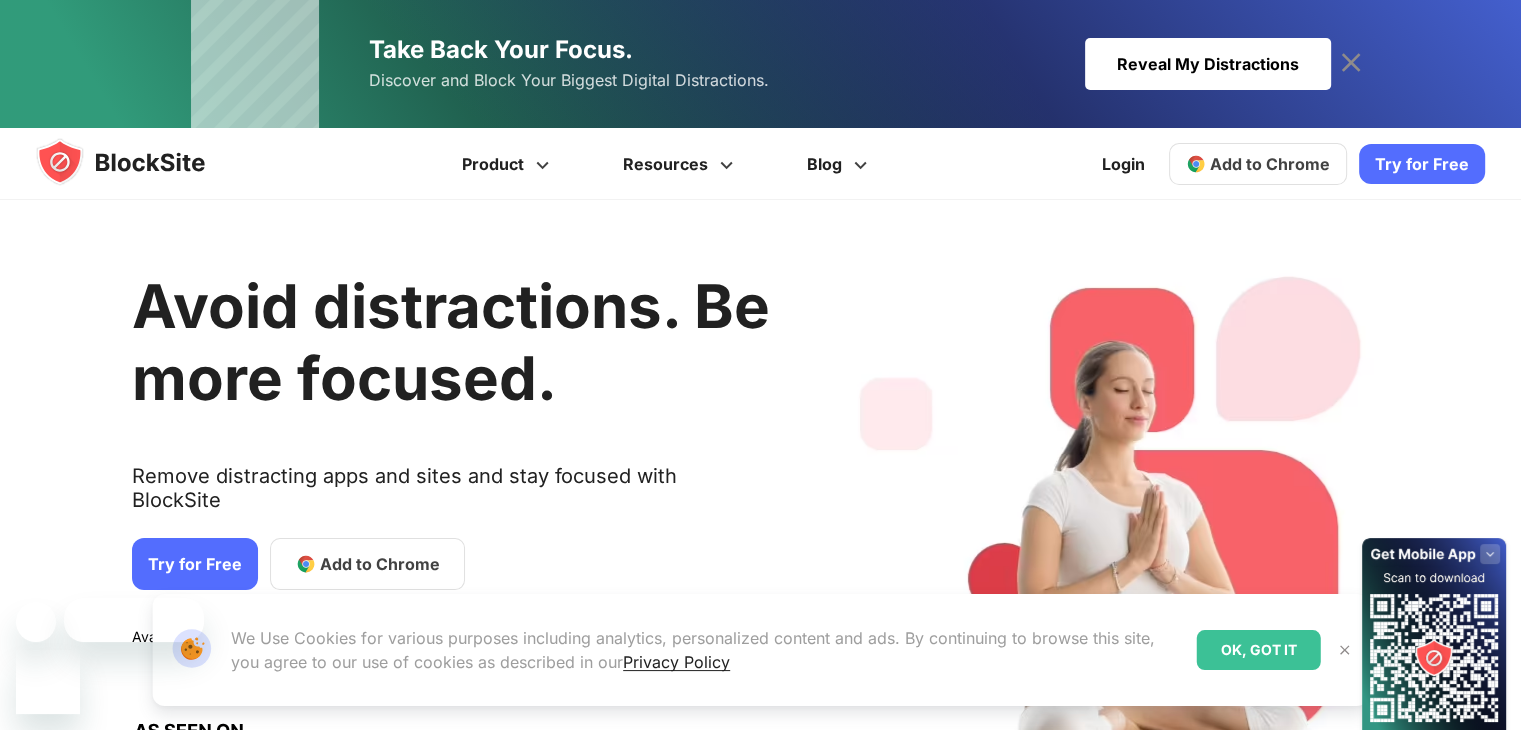 click on "Add to Chrome" at bounding box center (1270, 164) 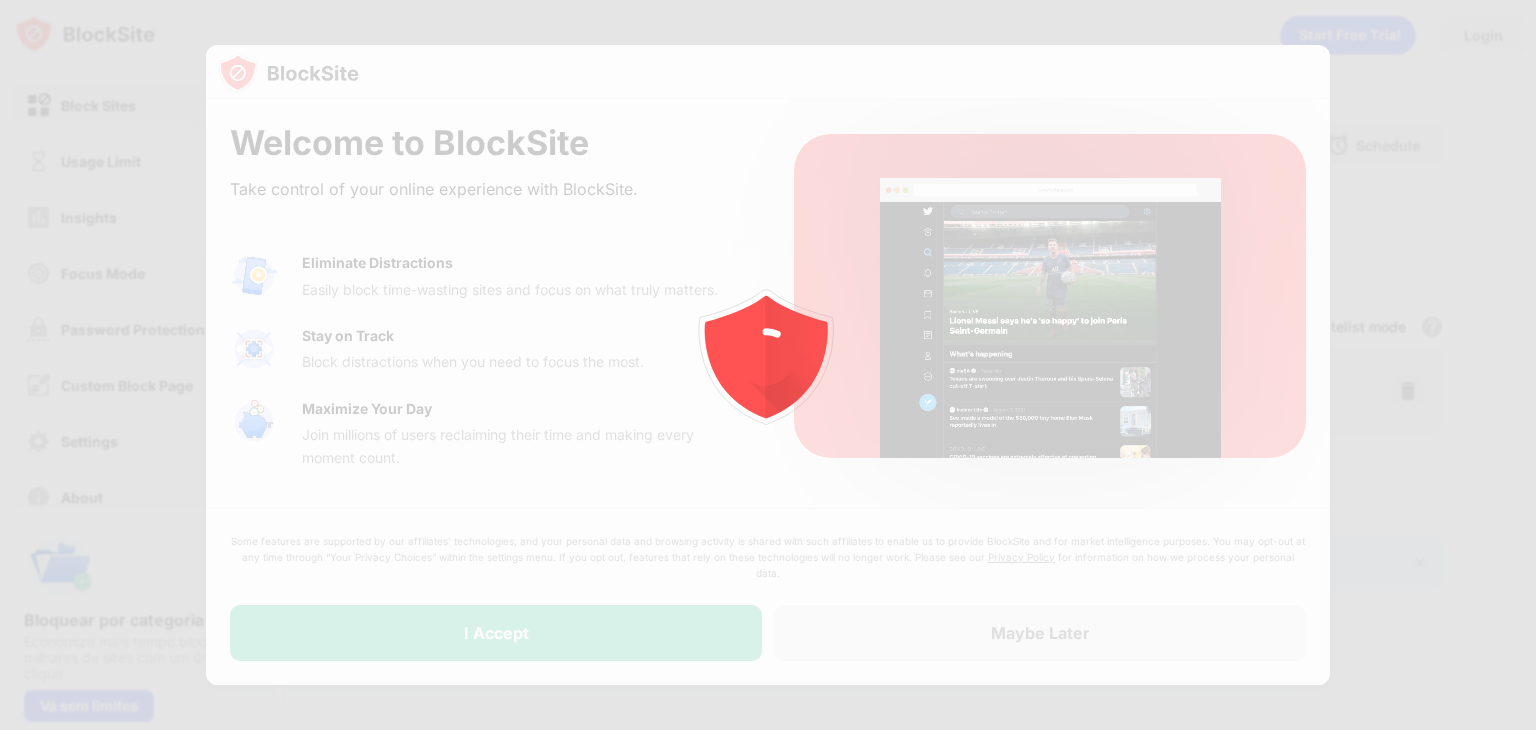 scroll, scrollTop: 0, scrollLeft: 0, axis: both 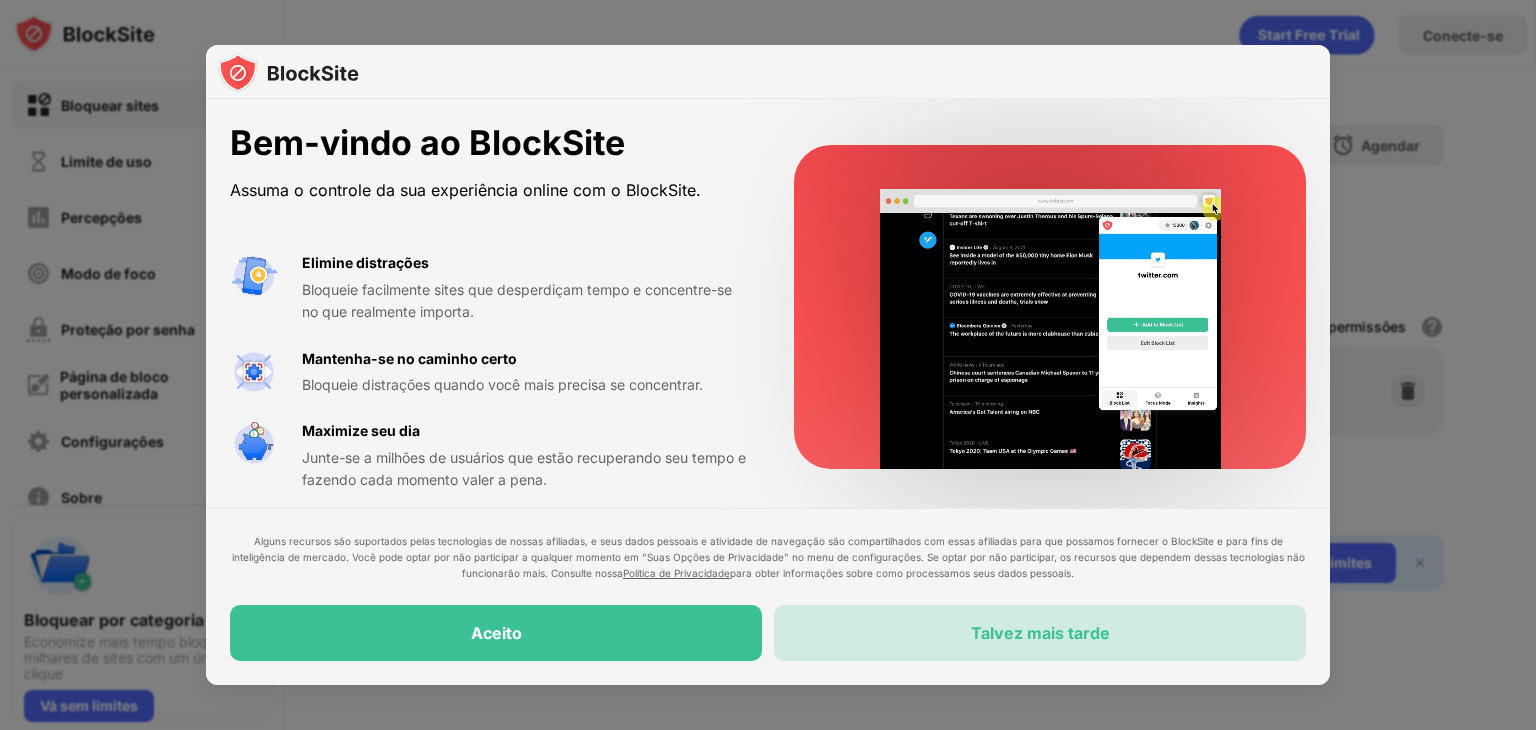 click on "Talvez mais tarde" at bounding box center (1040, 633) 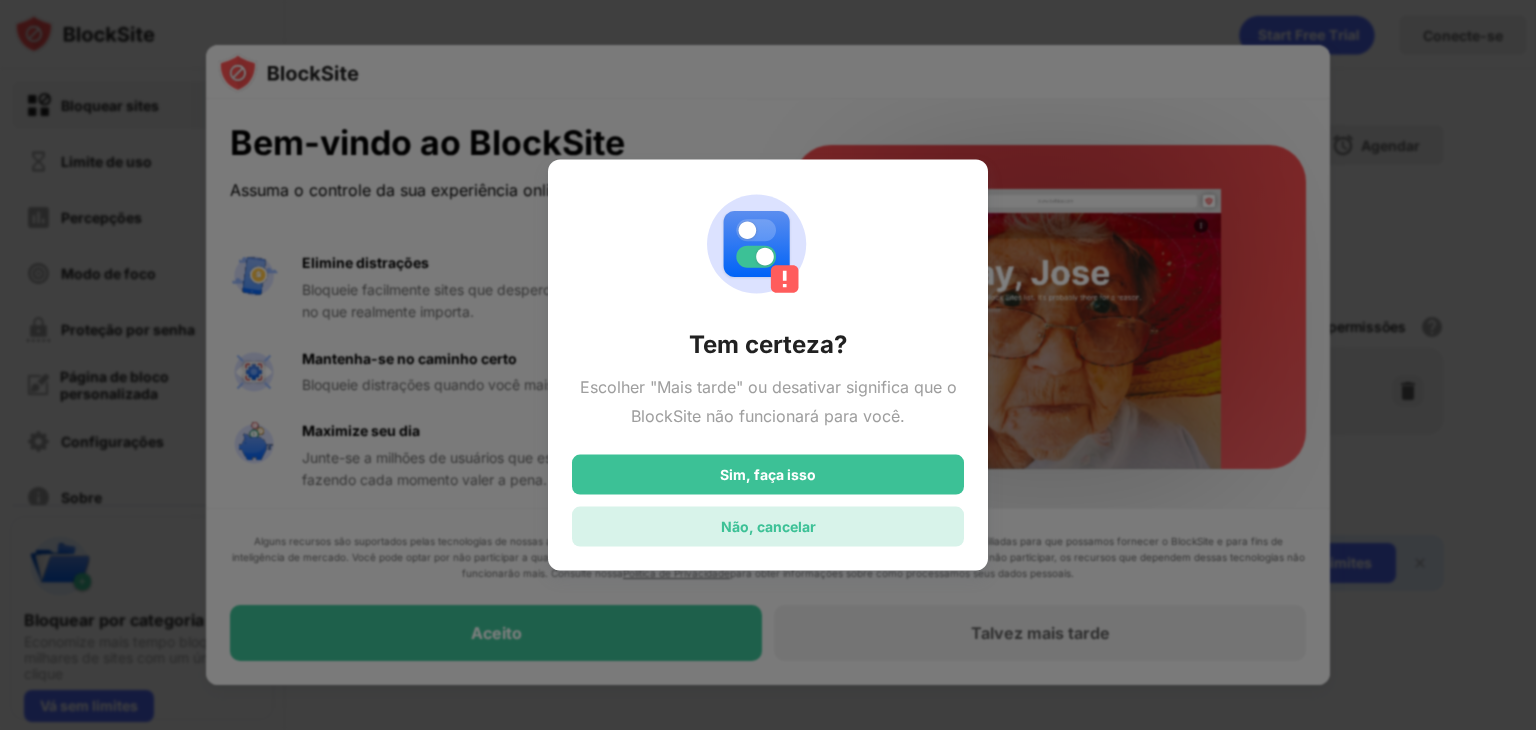 click on "Não, cancelar" at bounding box center [768, 526] 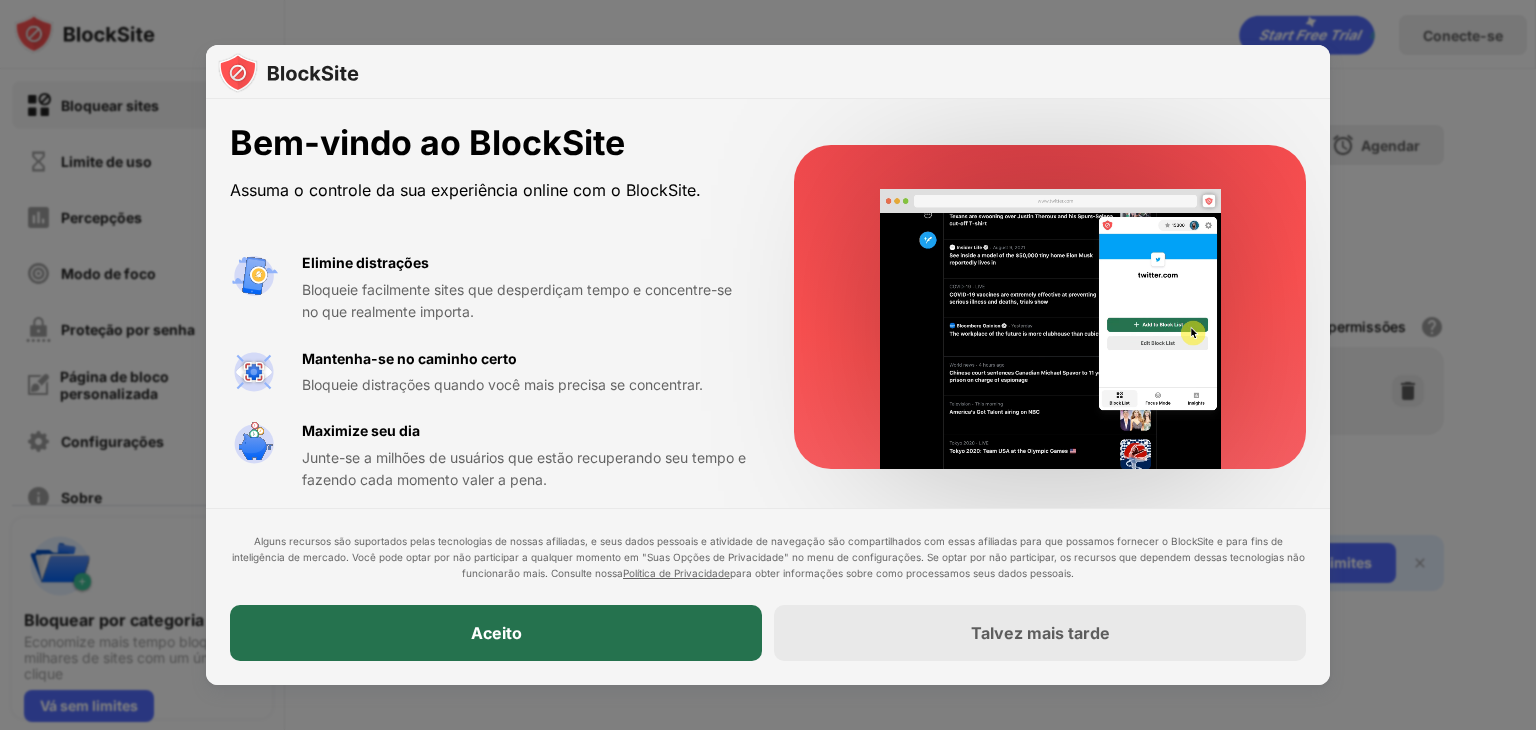 click on "Aceito" at bounding box center (496, 633) 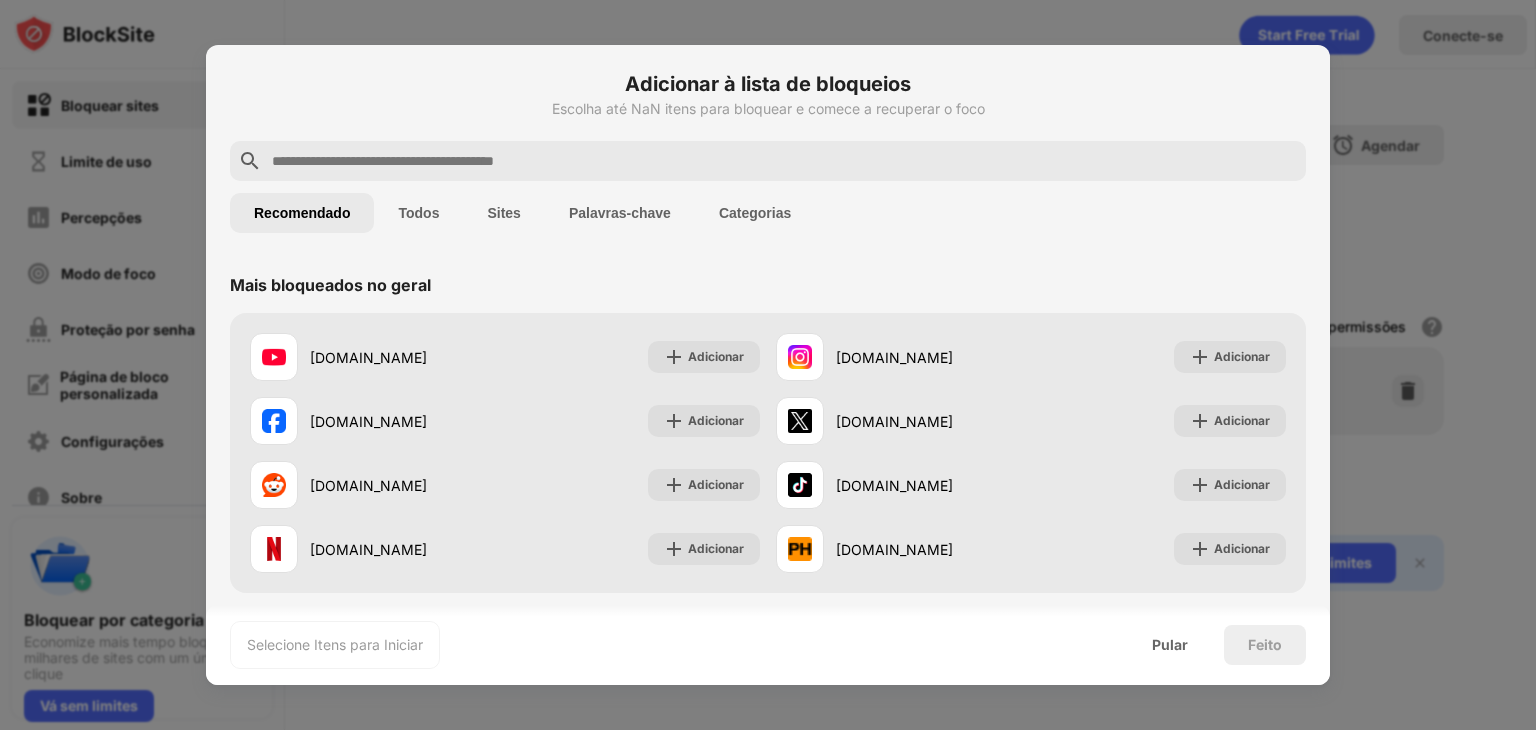 click at bounding box center [784, 161] 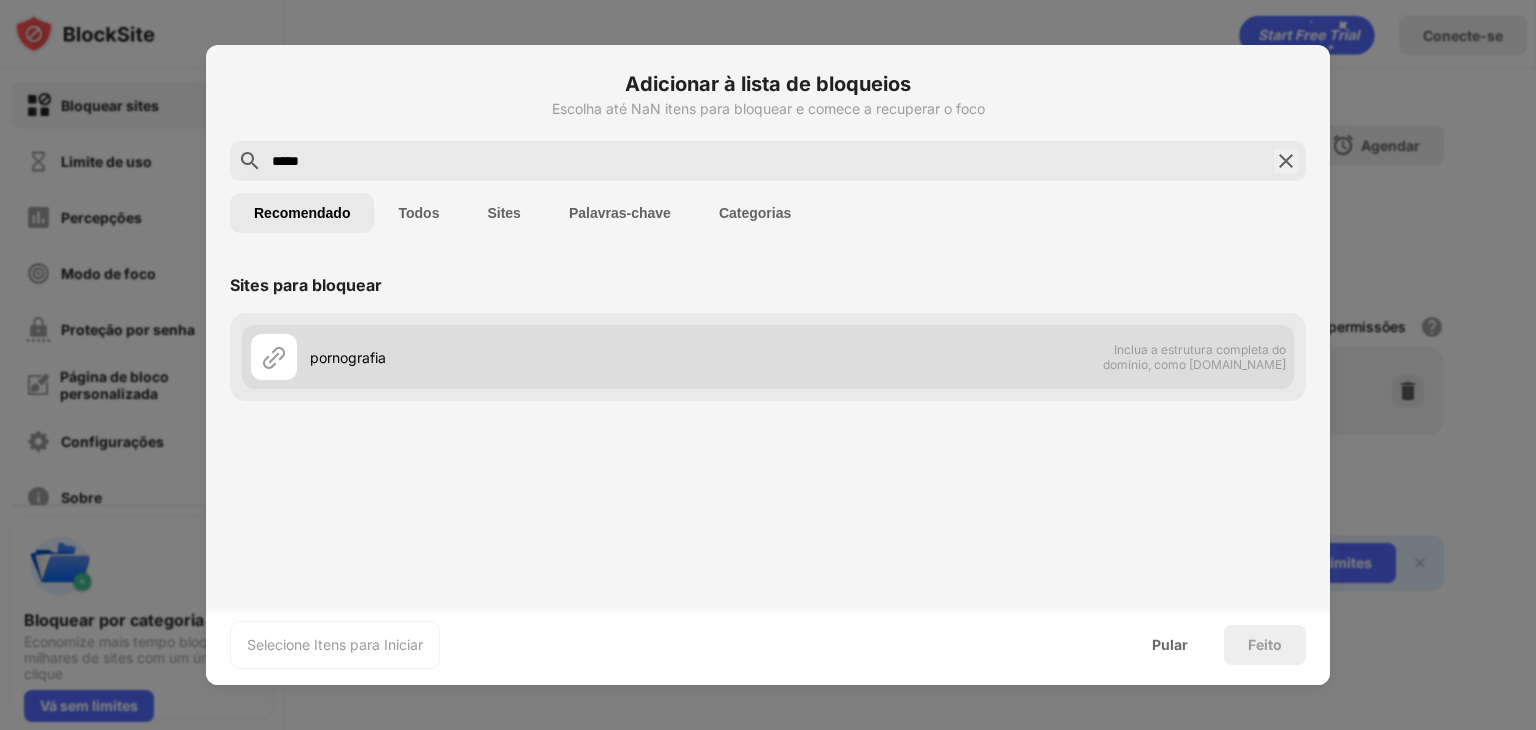 click on "pornografia Inclua a estrutura completa do domínio, como domain.com" at bounding box center (768, 357) 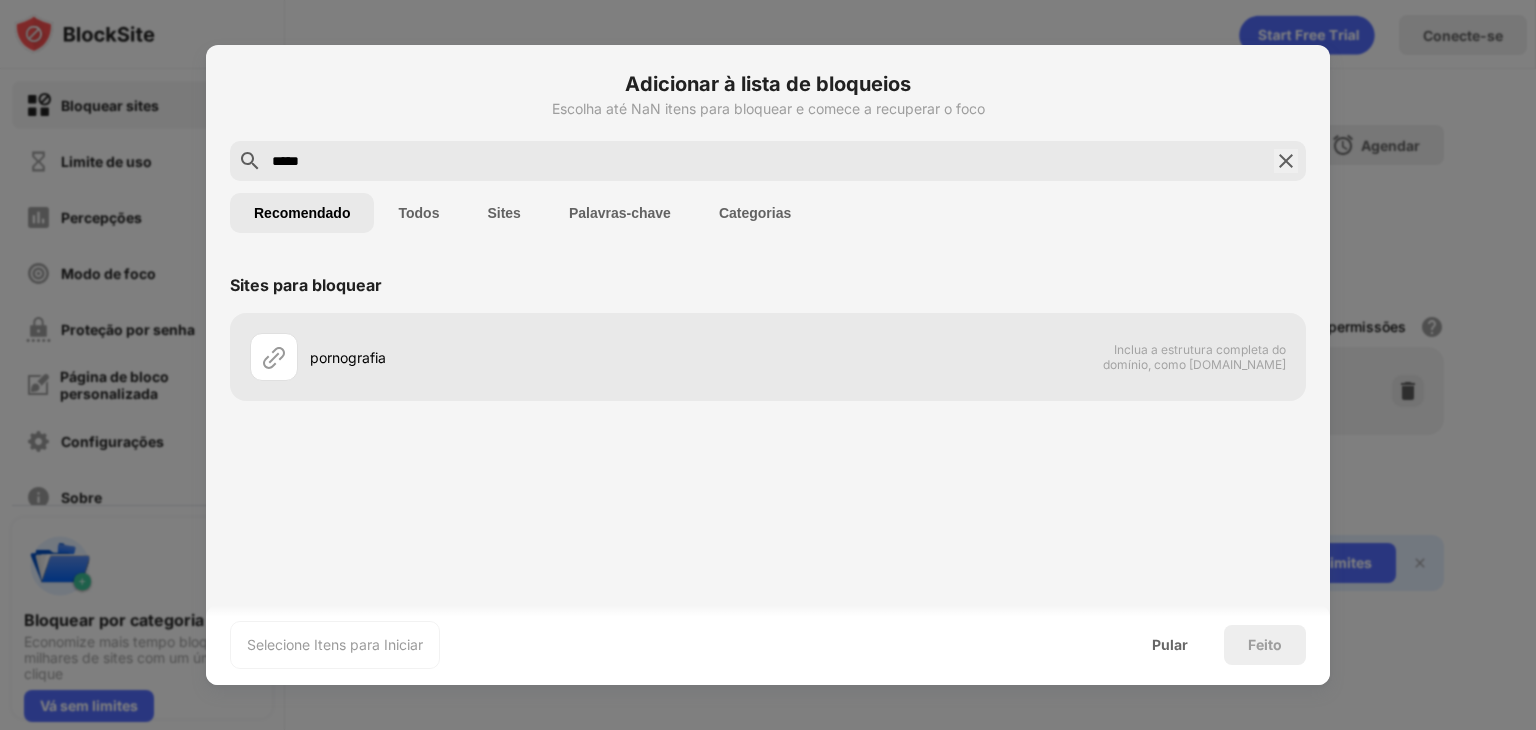 click on "*****" at bounding box center (768, 161) 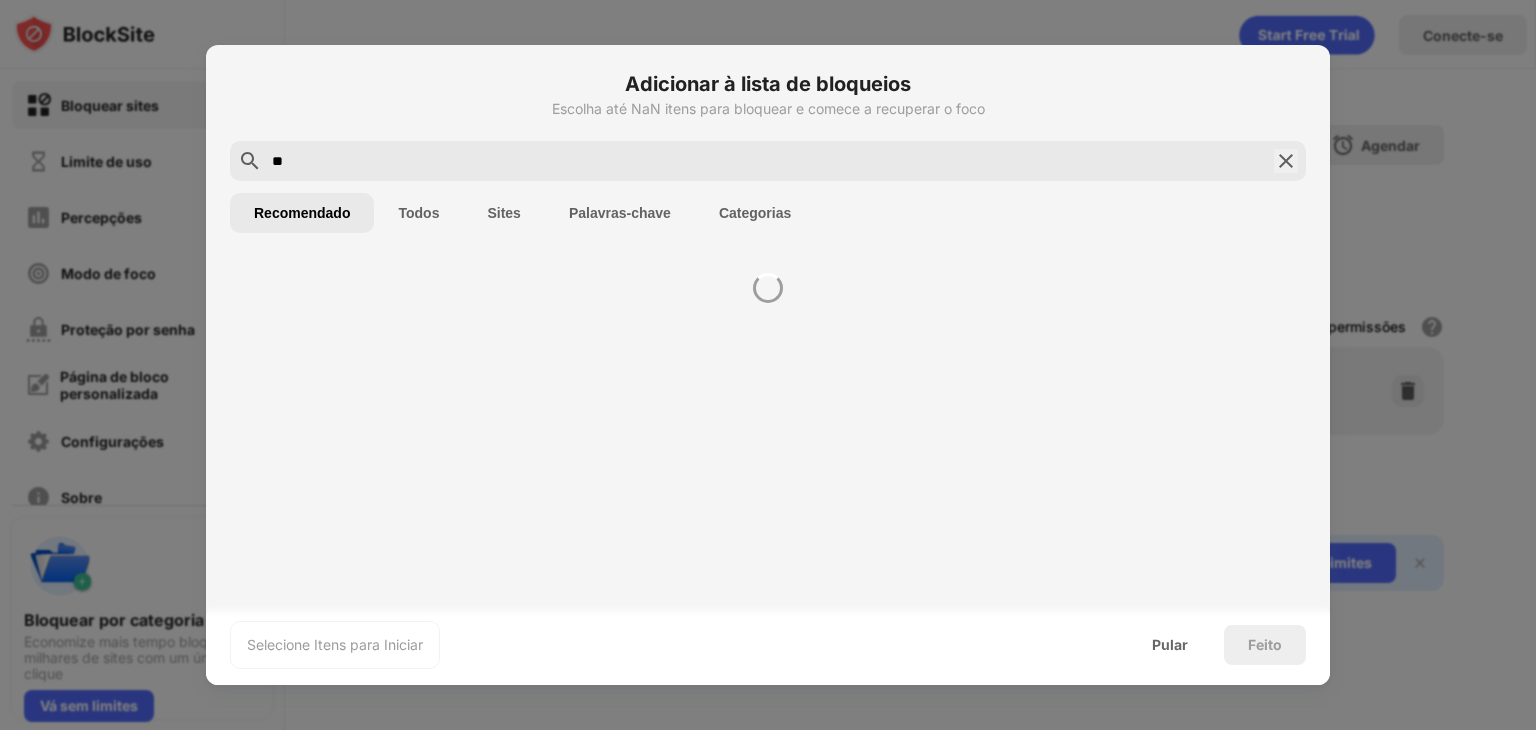 type on "*" 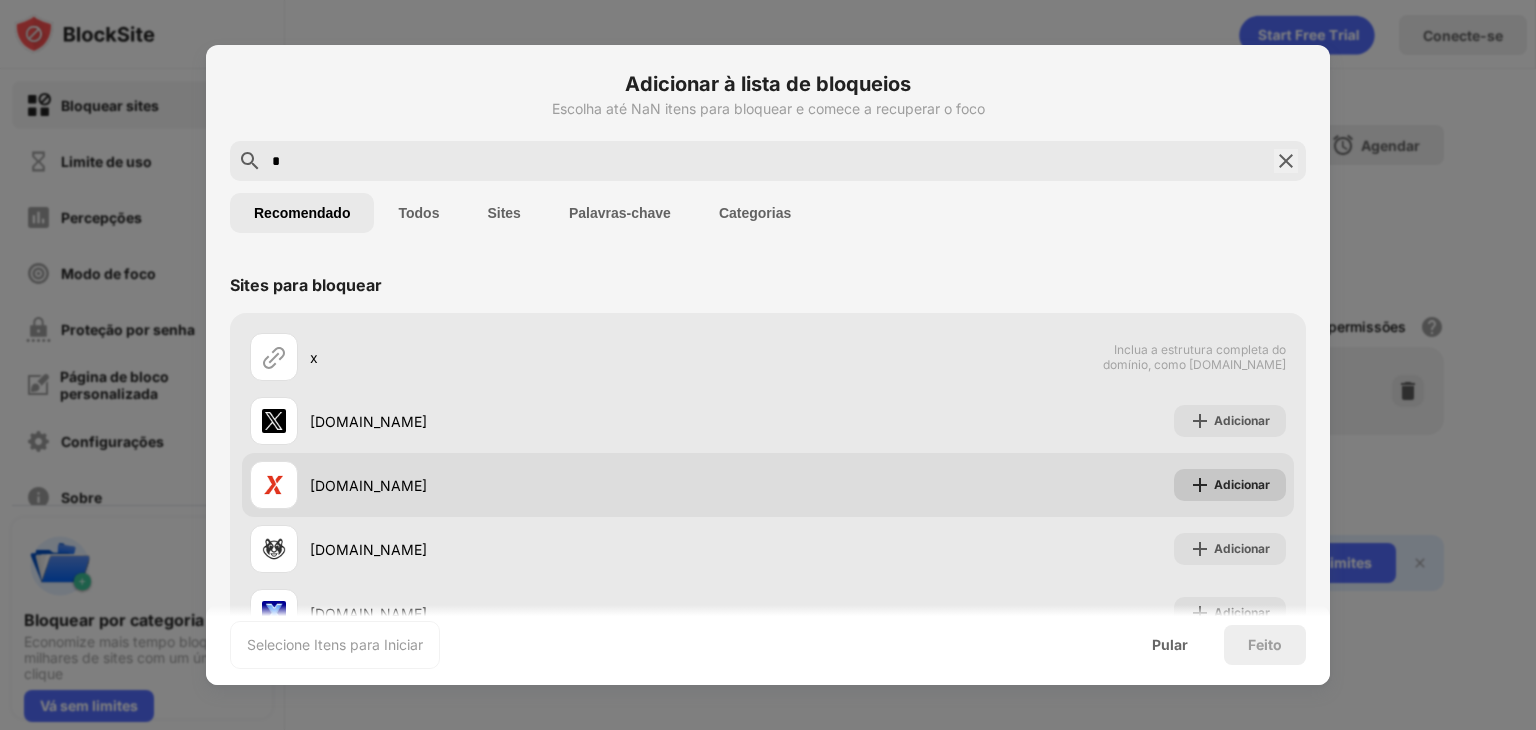 type on "*" 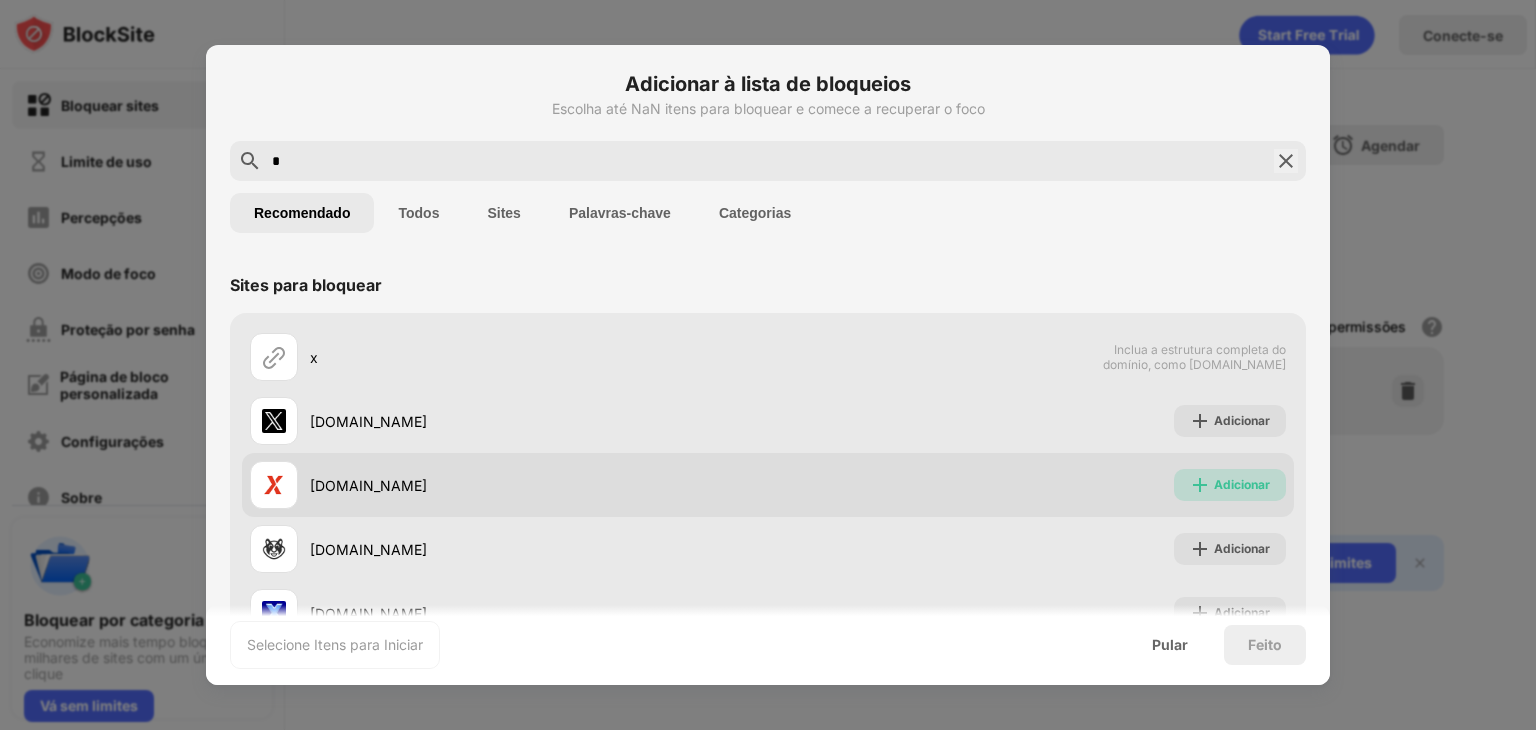 click on "Adicionar" at bounding box center [1230, 485] 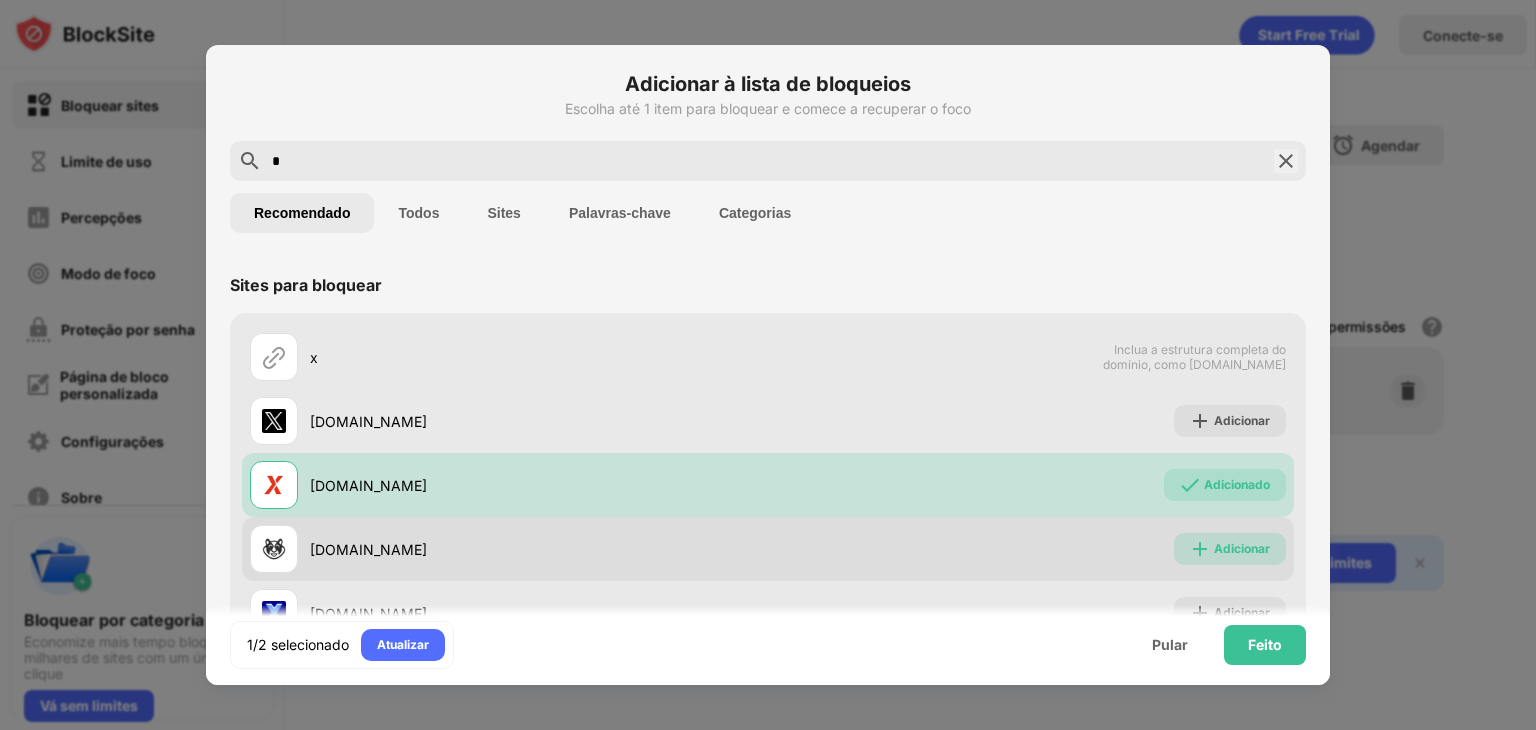 click on "Adicionar" at bounding box center [1242, 549] 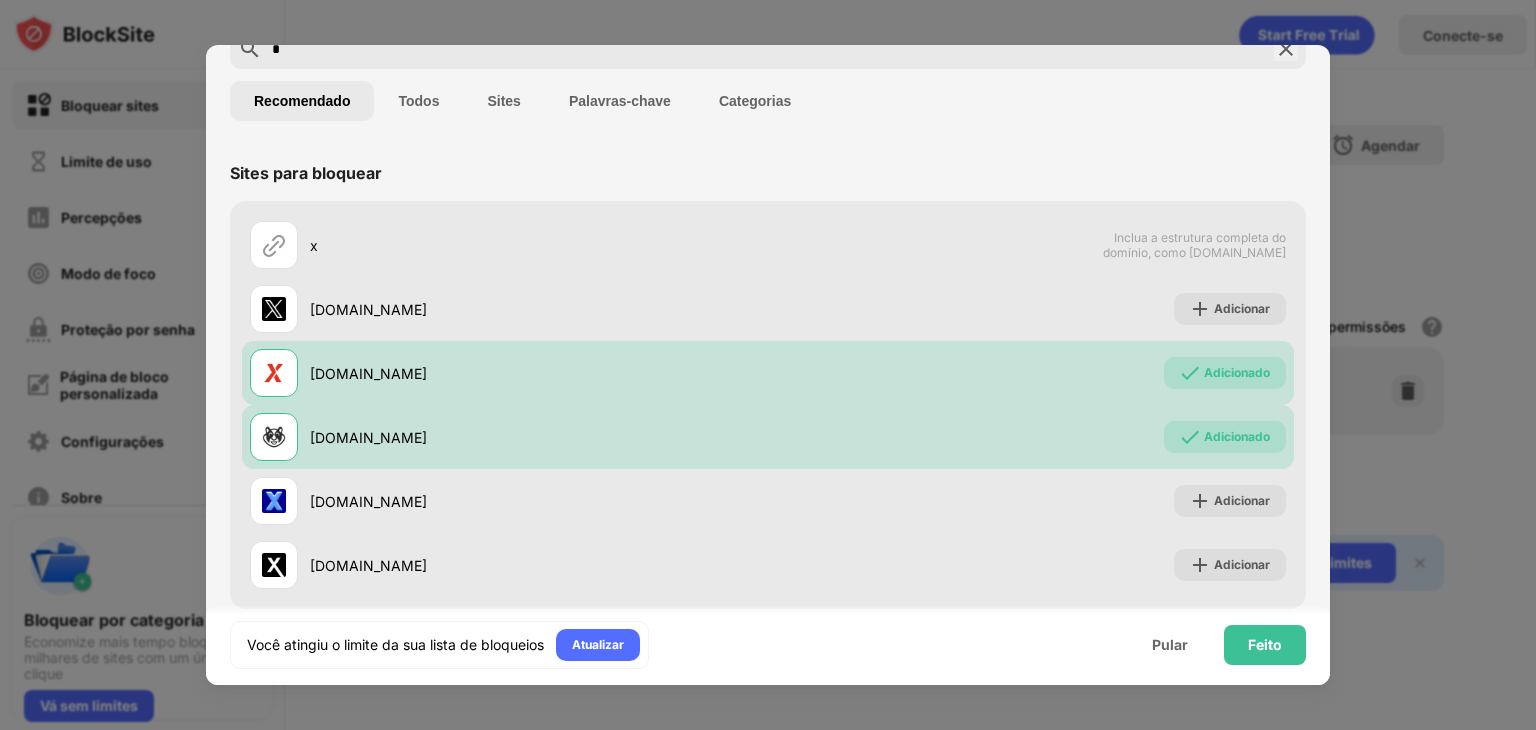 scroll, scrollTop: 136, scrollLeft: 0, axis: vertical 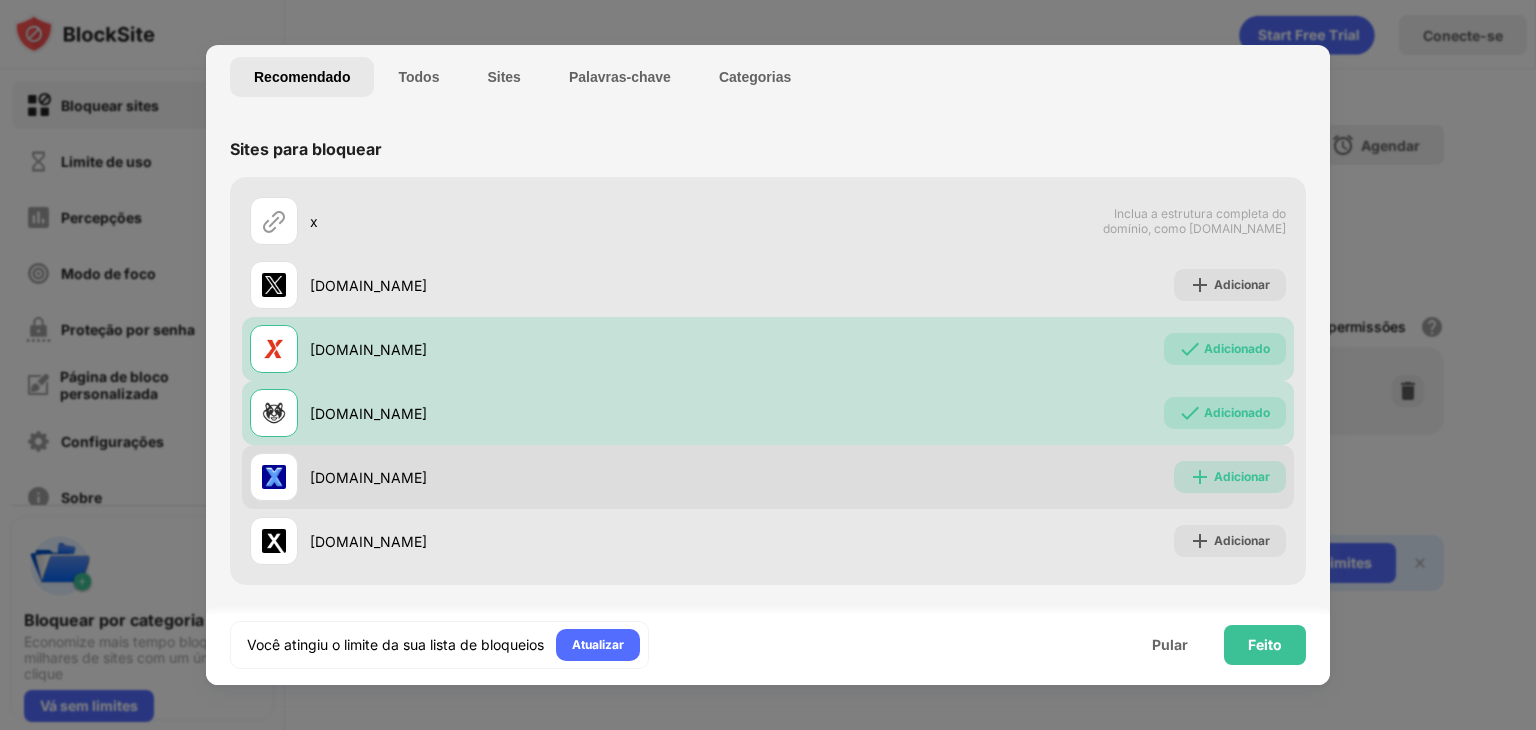 click on "Adicionar" at bounding box center (1230, 477) 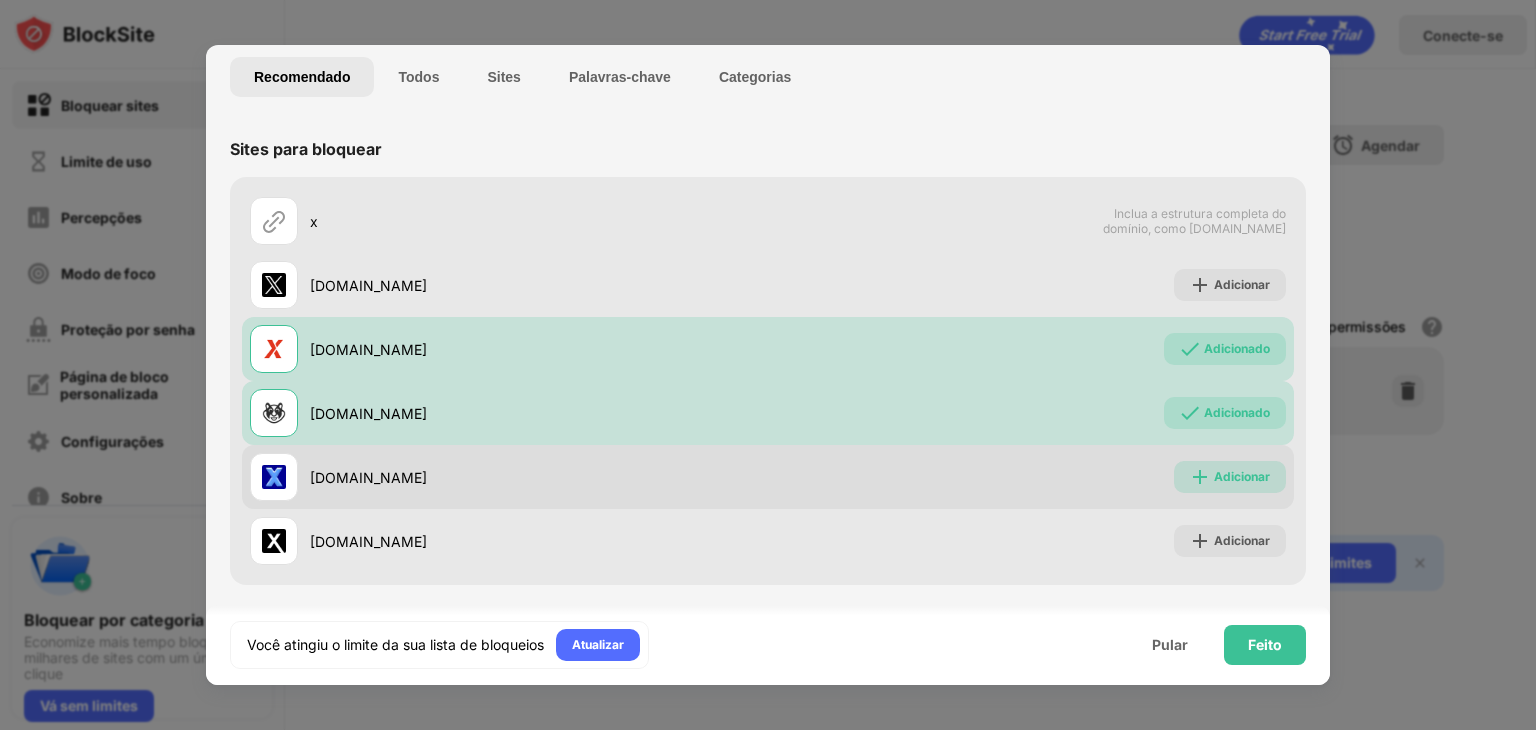 click at bounding box center (1200, 477) 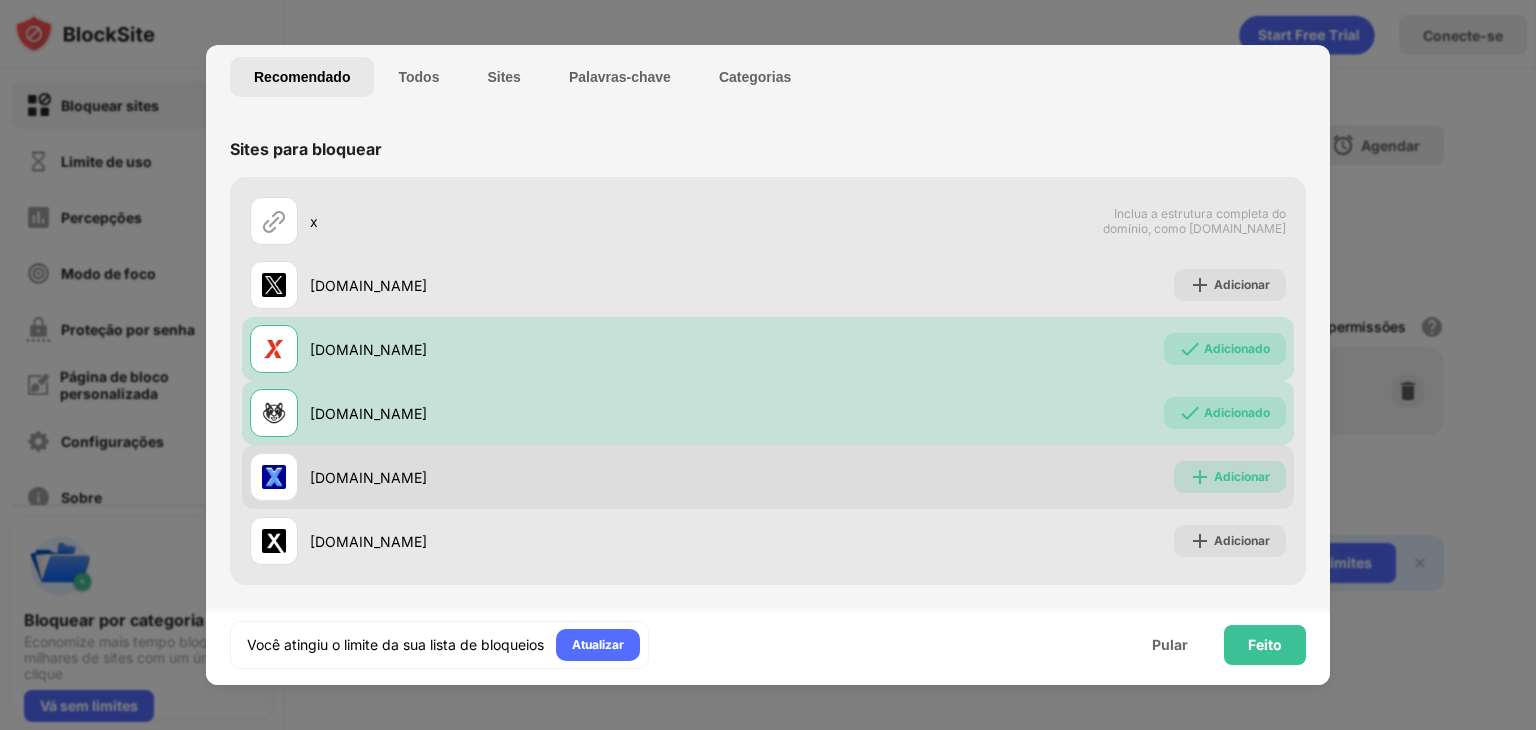 click on "Adicionar" at bounding box center [1242, 477] 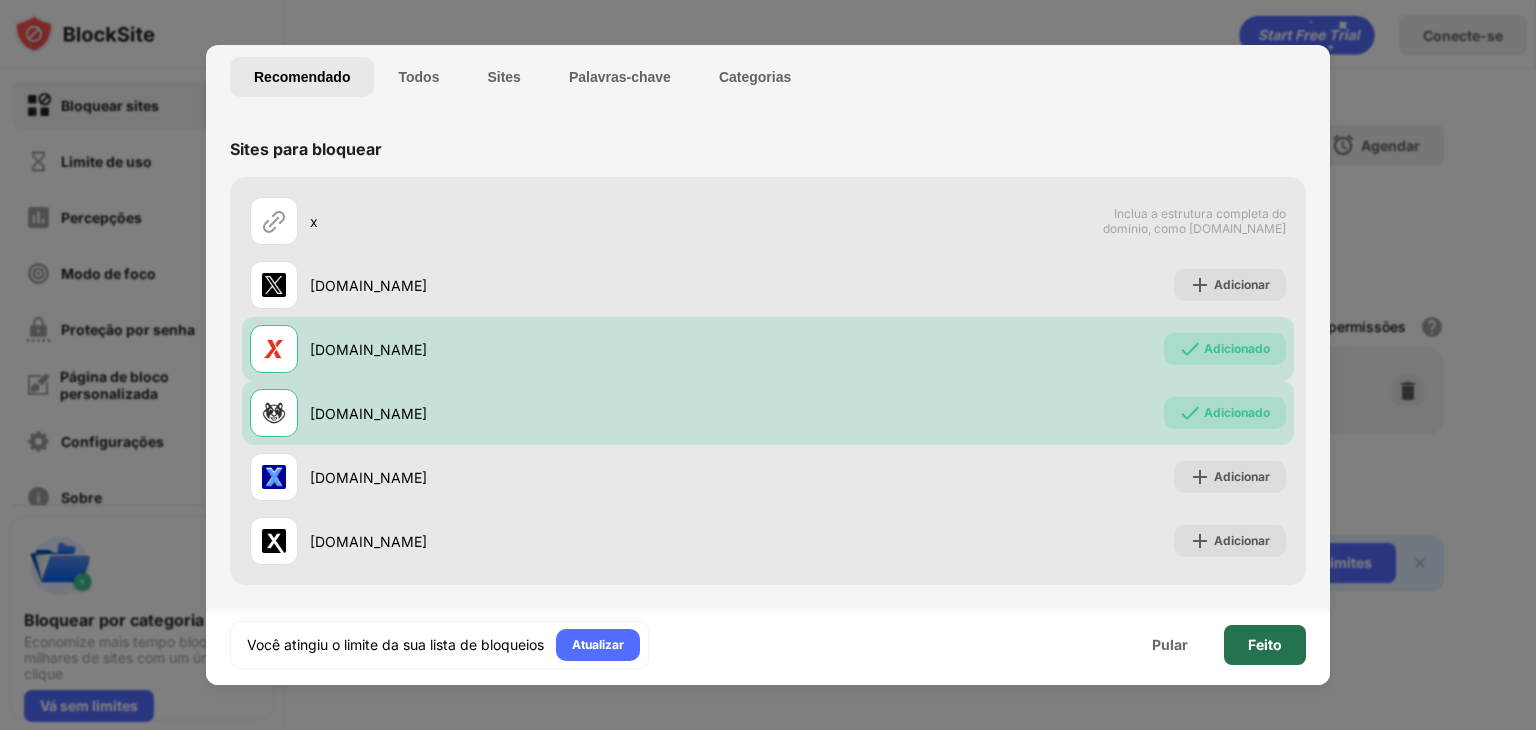 click on "Feito" at bounding box center [1265, 644] 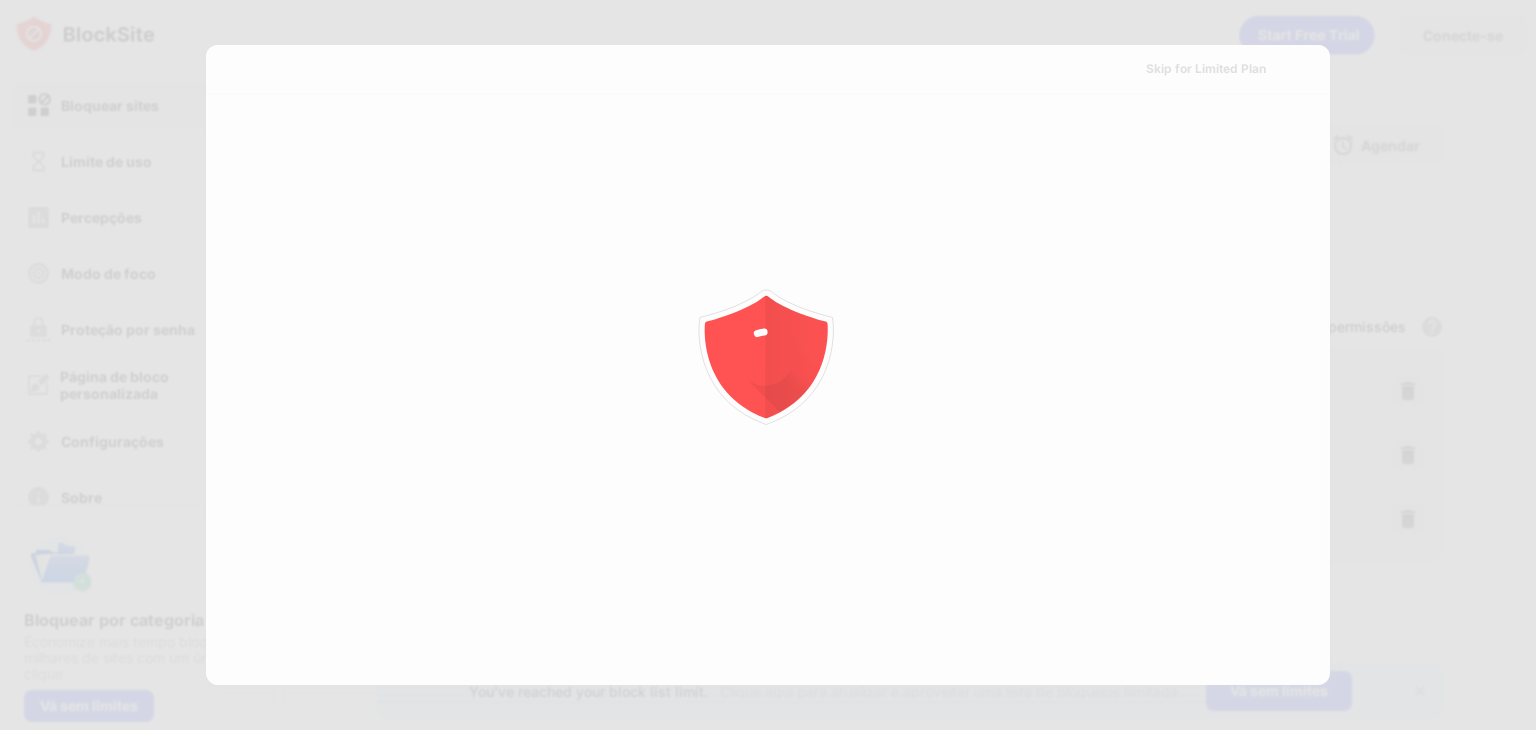scroll, scrollTop: 0, scrollLeft: 0, axis: both 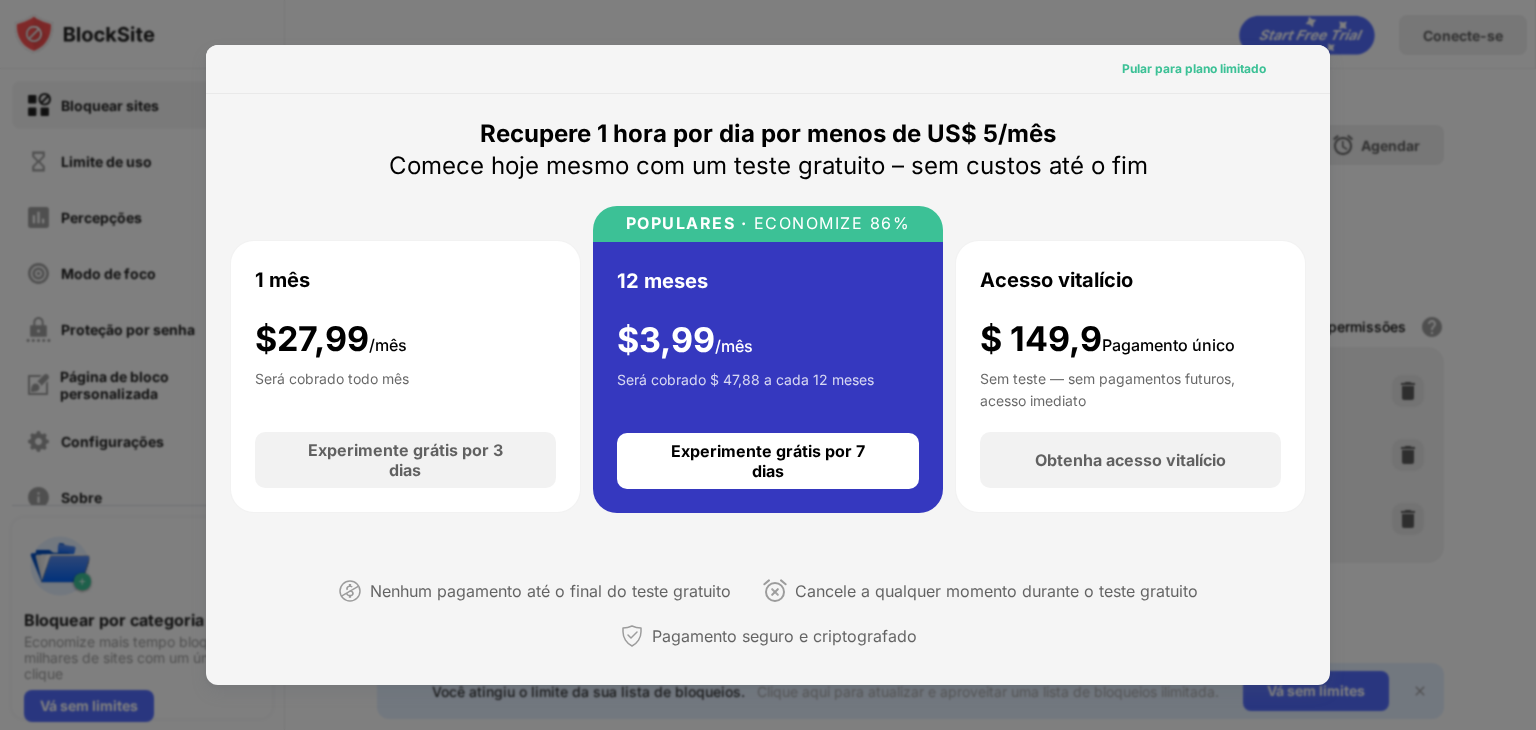 click on "Pular para plano limitado" at bounding box center [1194, 68] 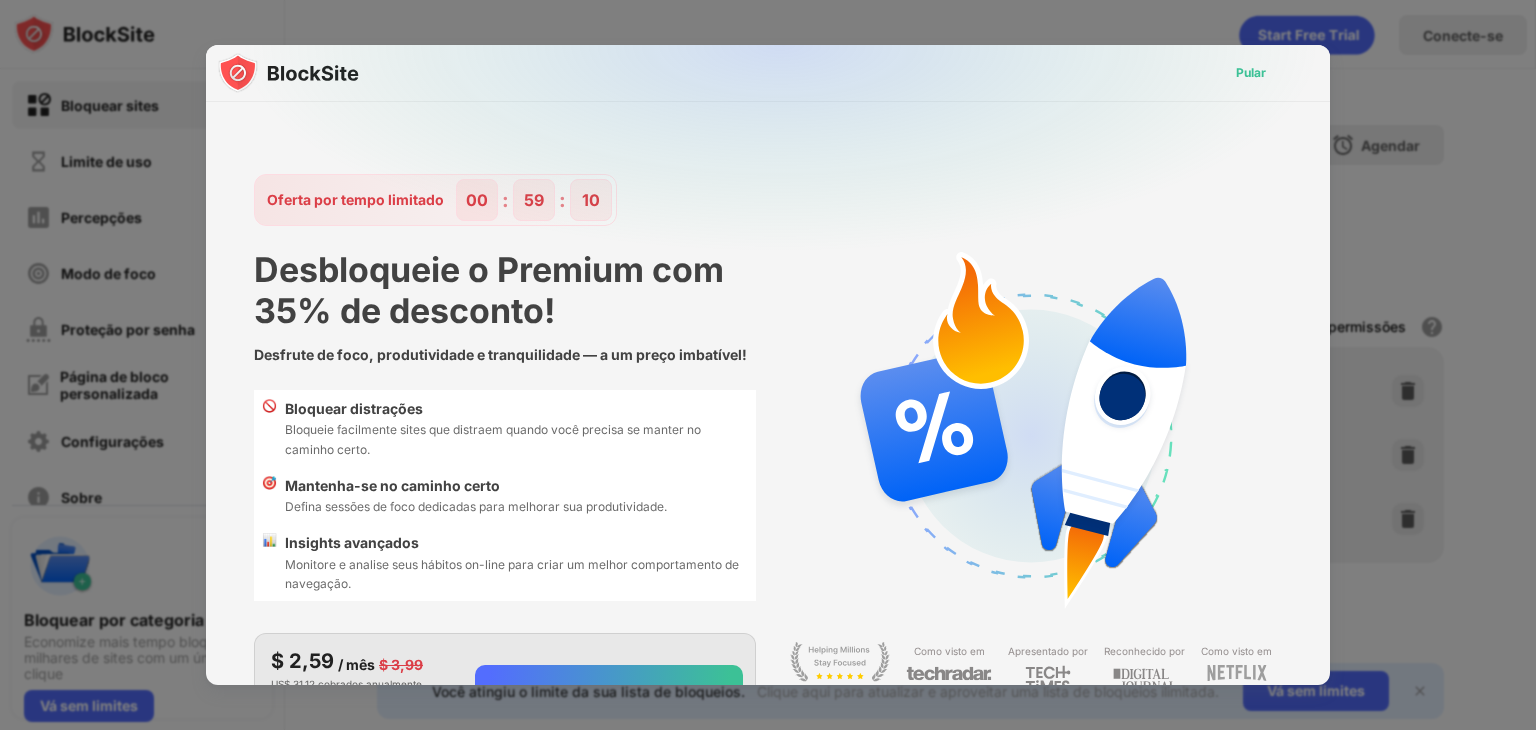 click on "Pular" at bounding box center (1251, 72) 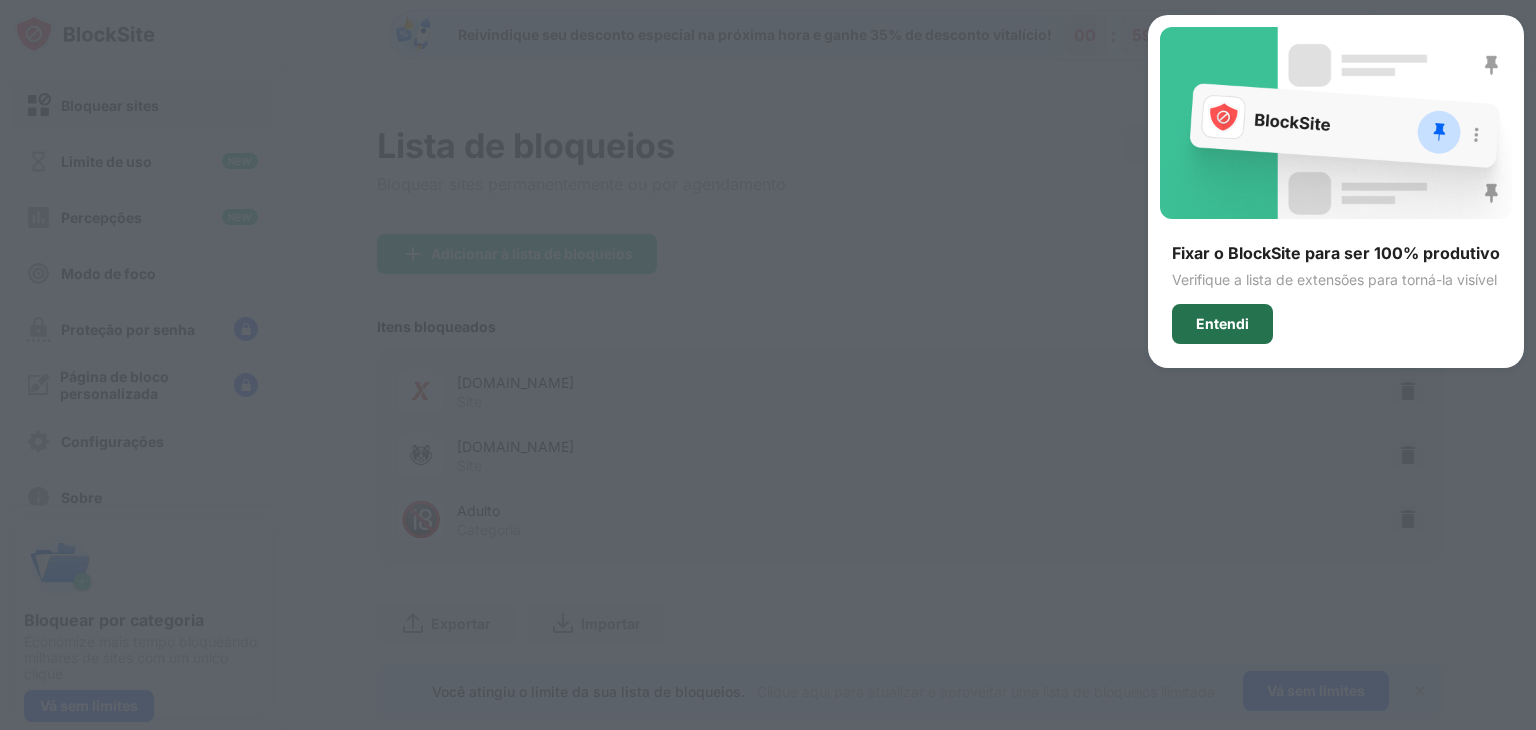 click on "Entendi" at bounding box center [1222, 323] 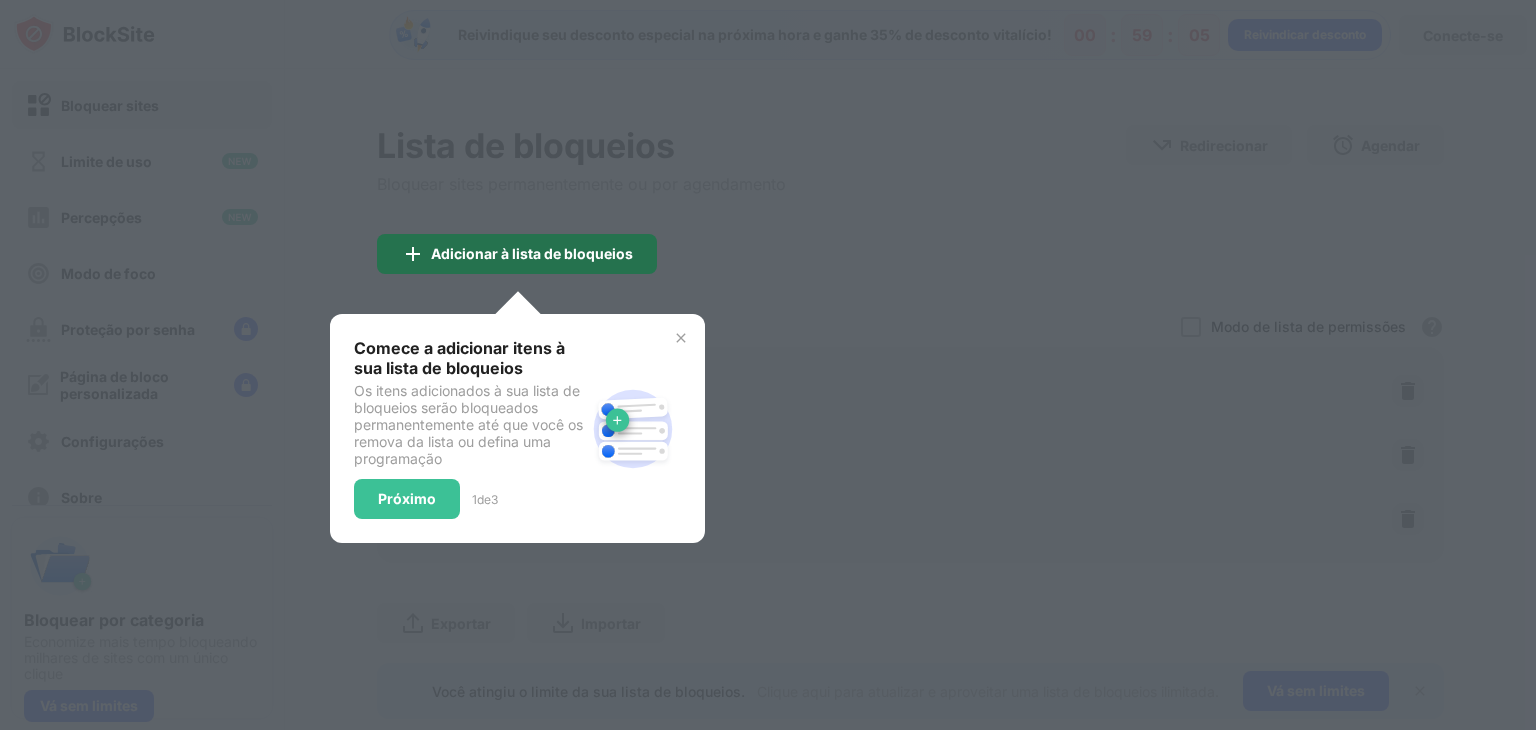 click on "Adicionar à lista de bloqueios" at bounding box center (532, 253) 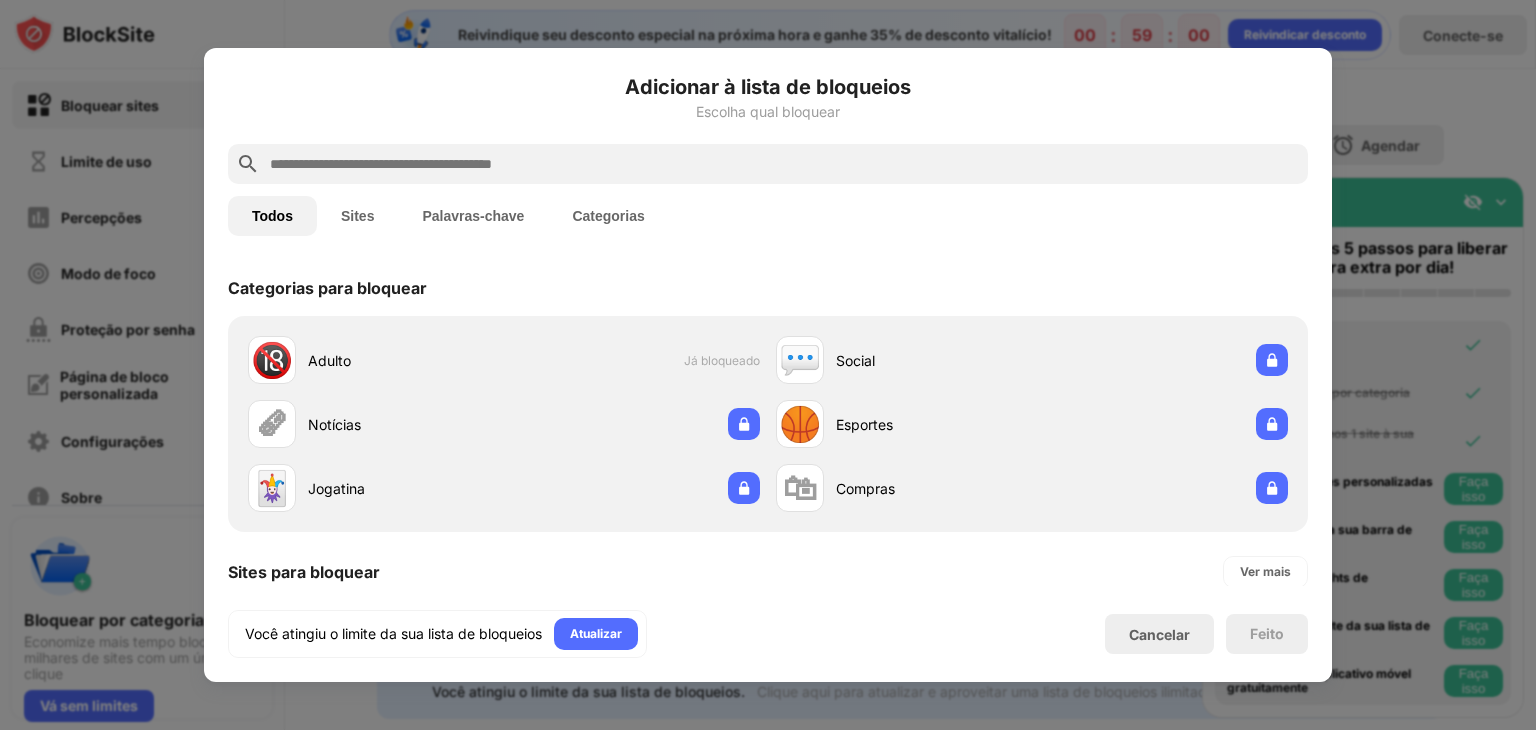 click at bounding box center [784, 164] 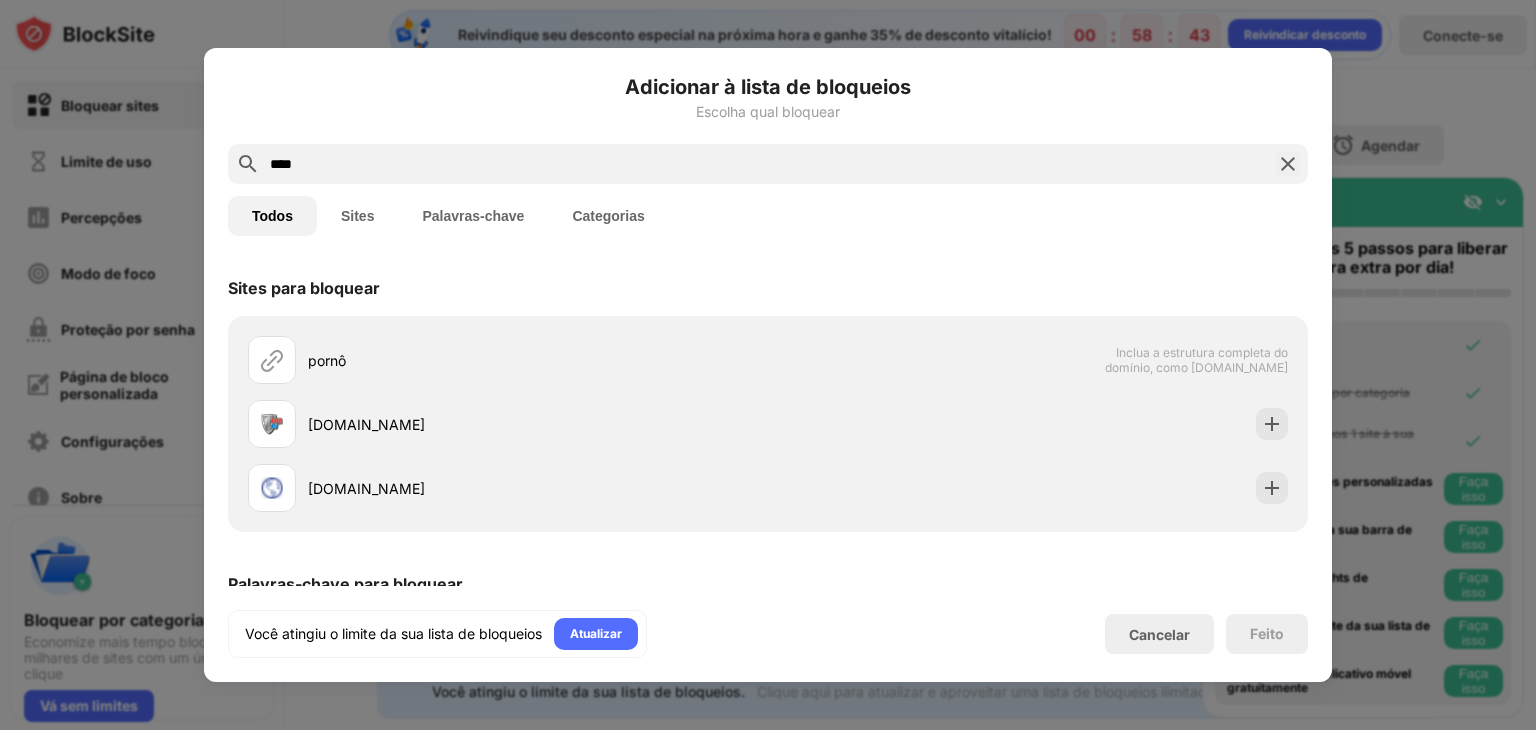 type on "****" 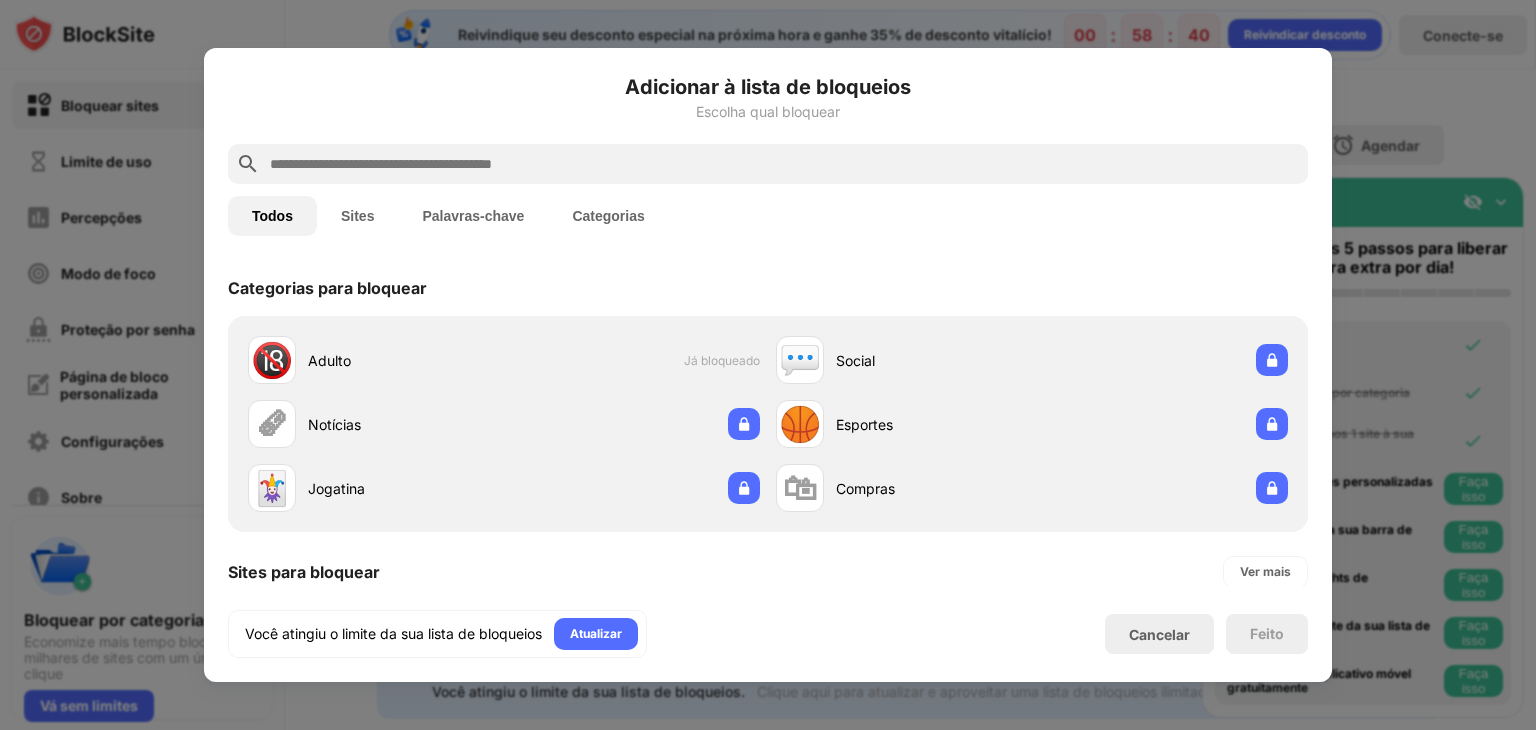 click at bounding box center [784, 164] 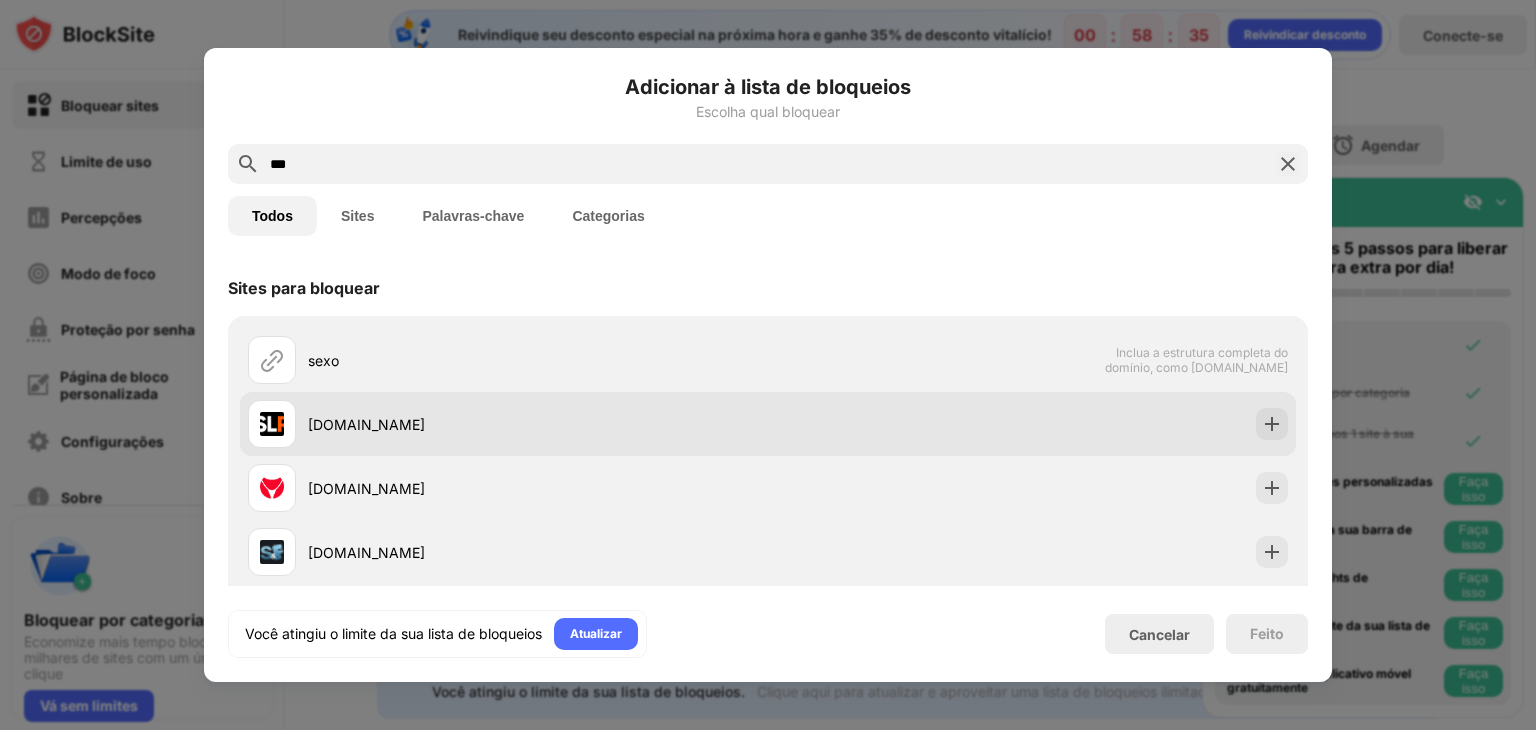 type on "***" 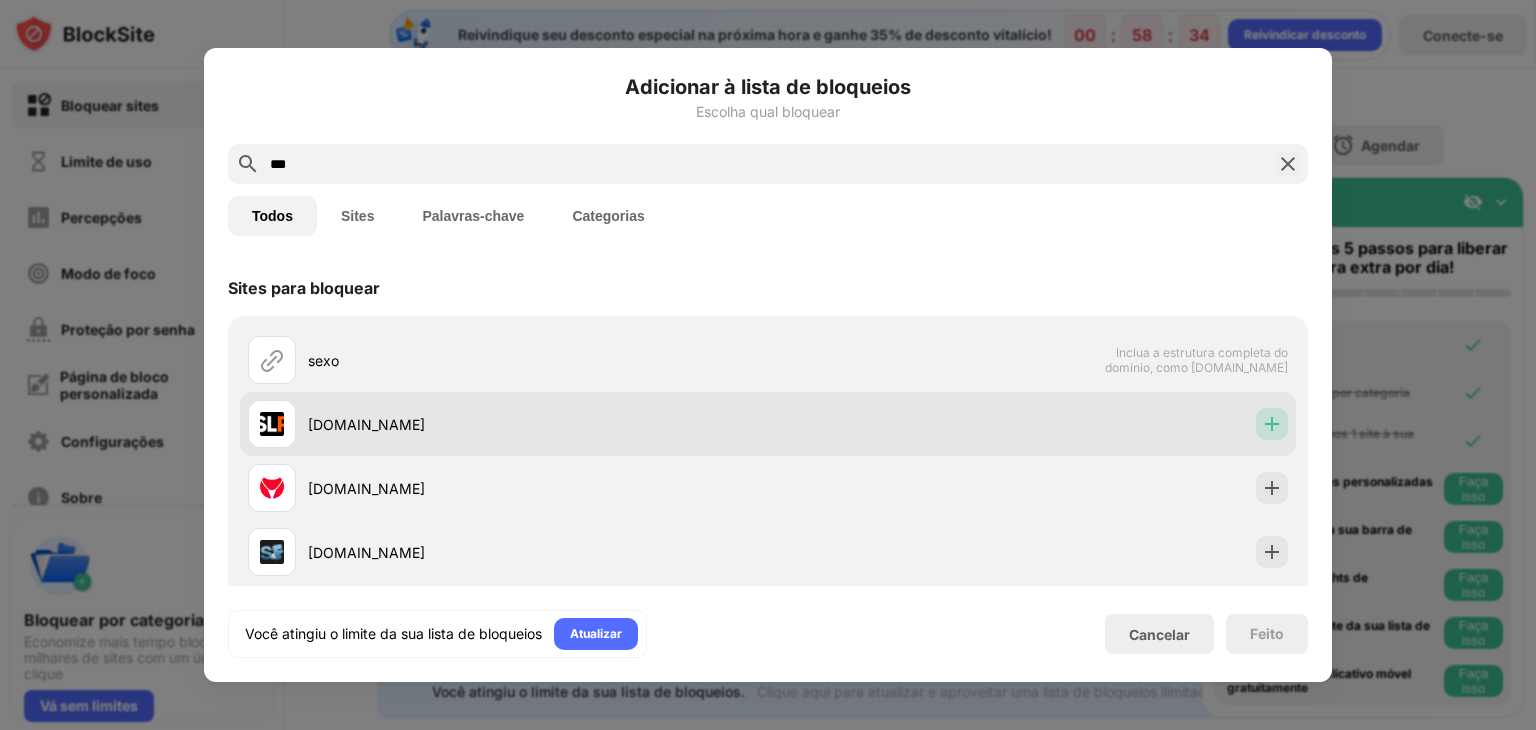 click at bounding box center [1272, 424] 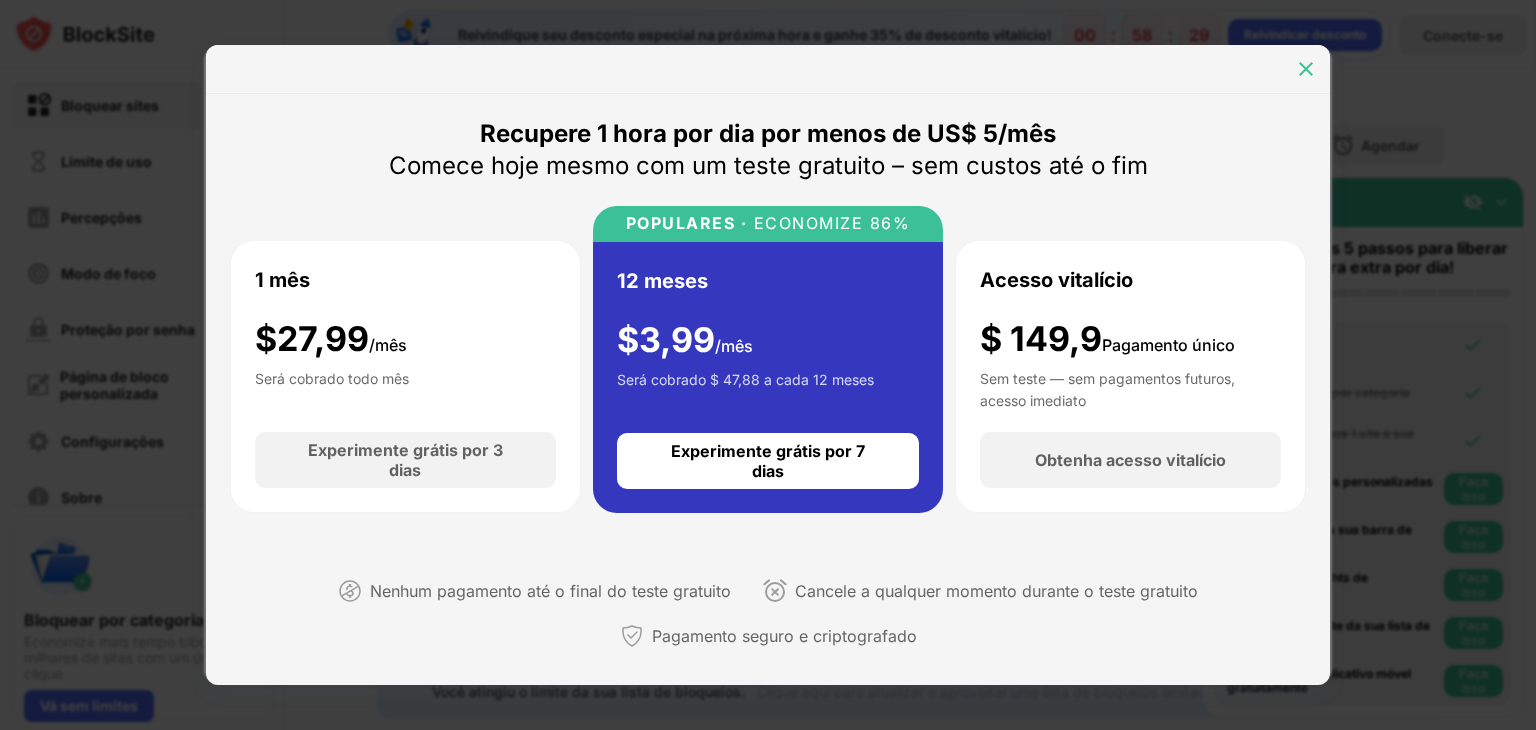 click at bounding box center [1306, 69] 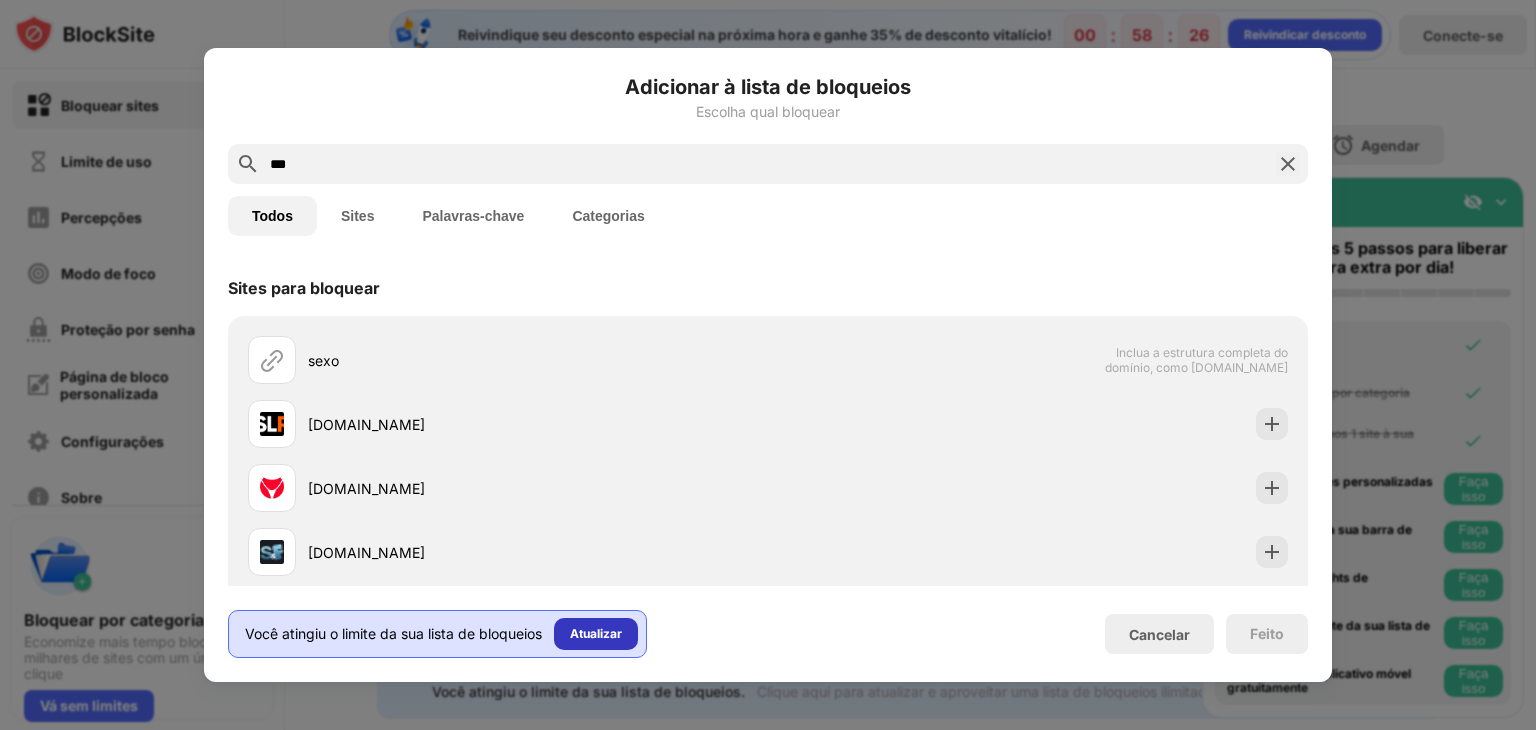 click on "Atualizar" at bounding box center [596, 634] 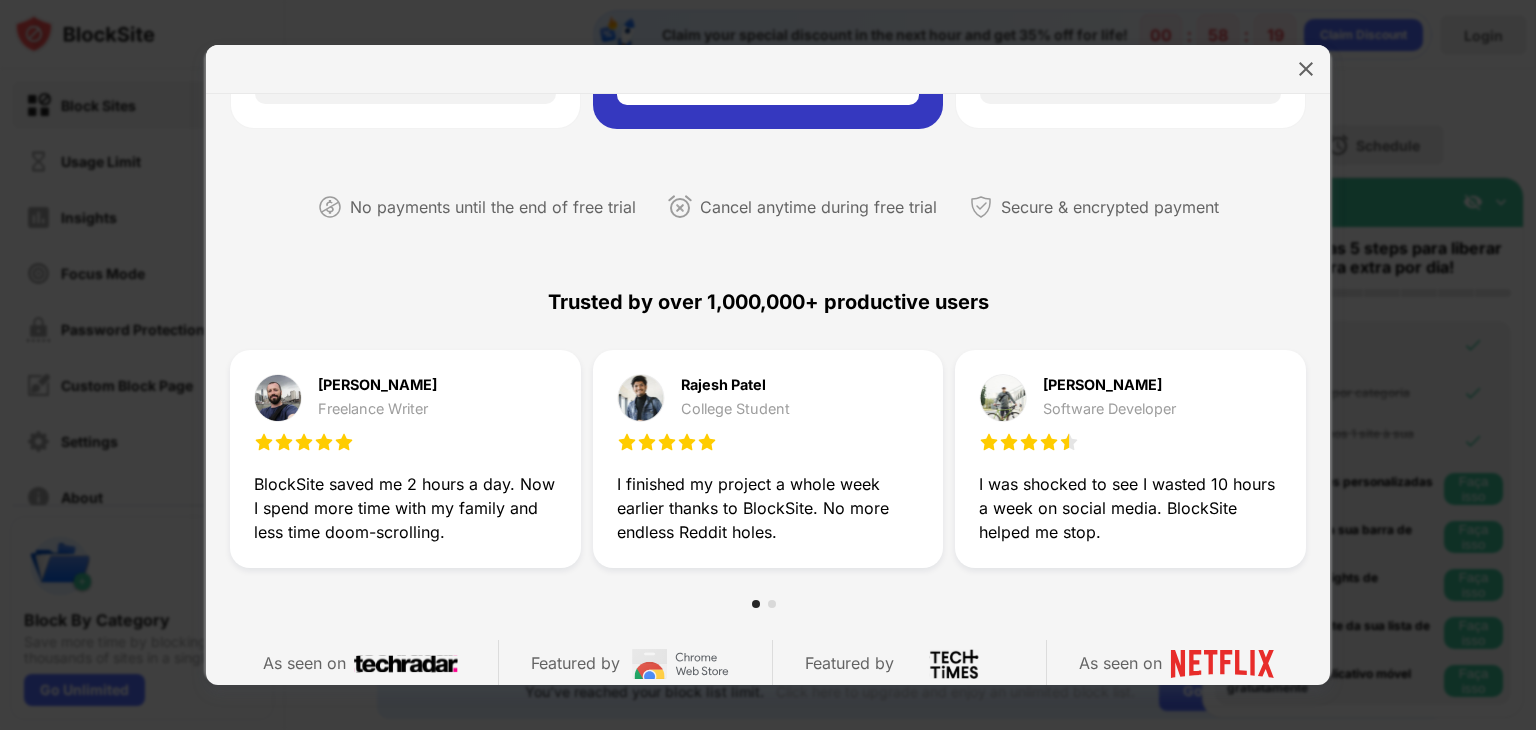 scroll, scrollTop: 532, scrollLeft: 0, axis: vertical 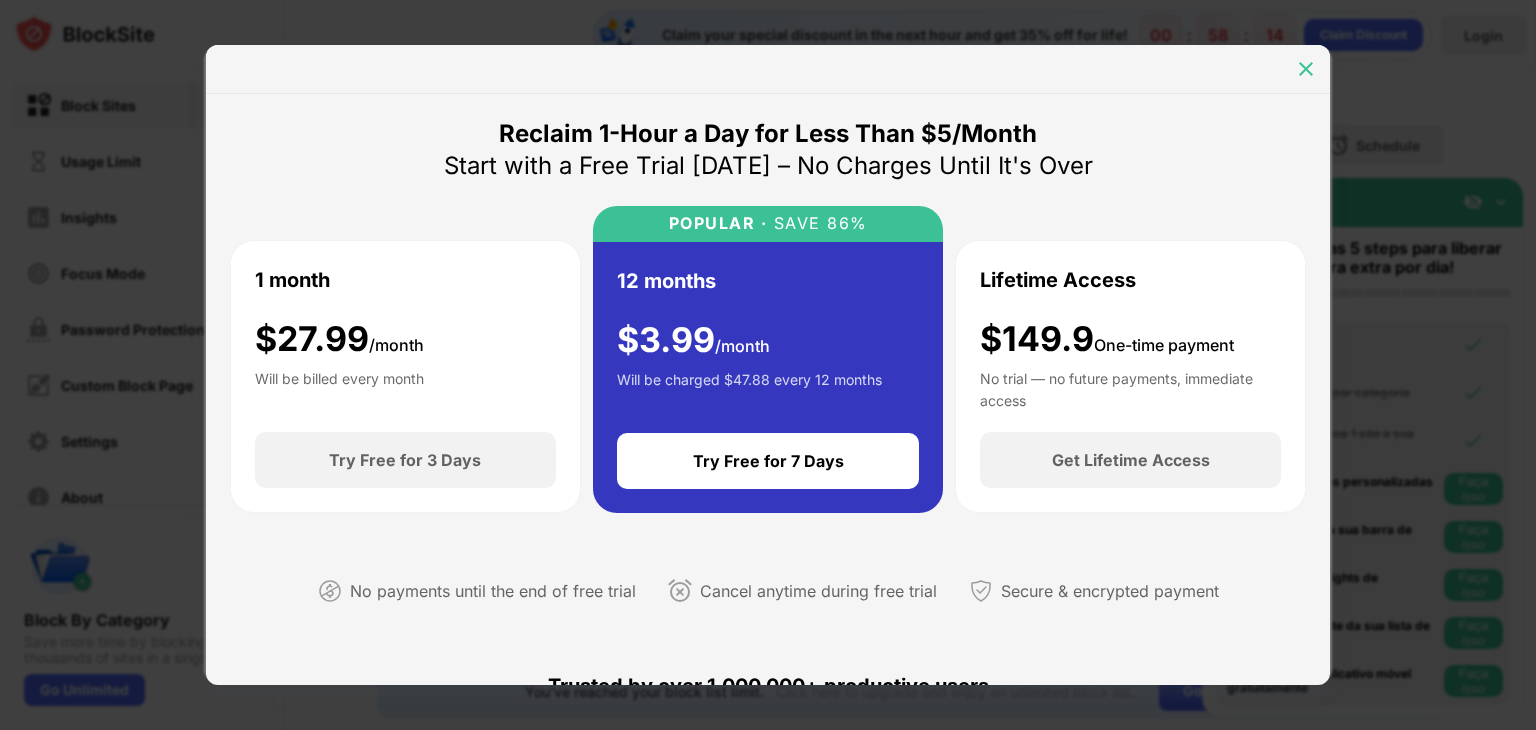 click at bounding box center [1306, 69] 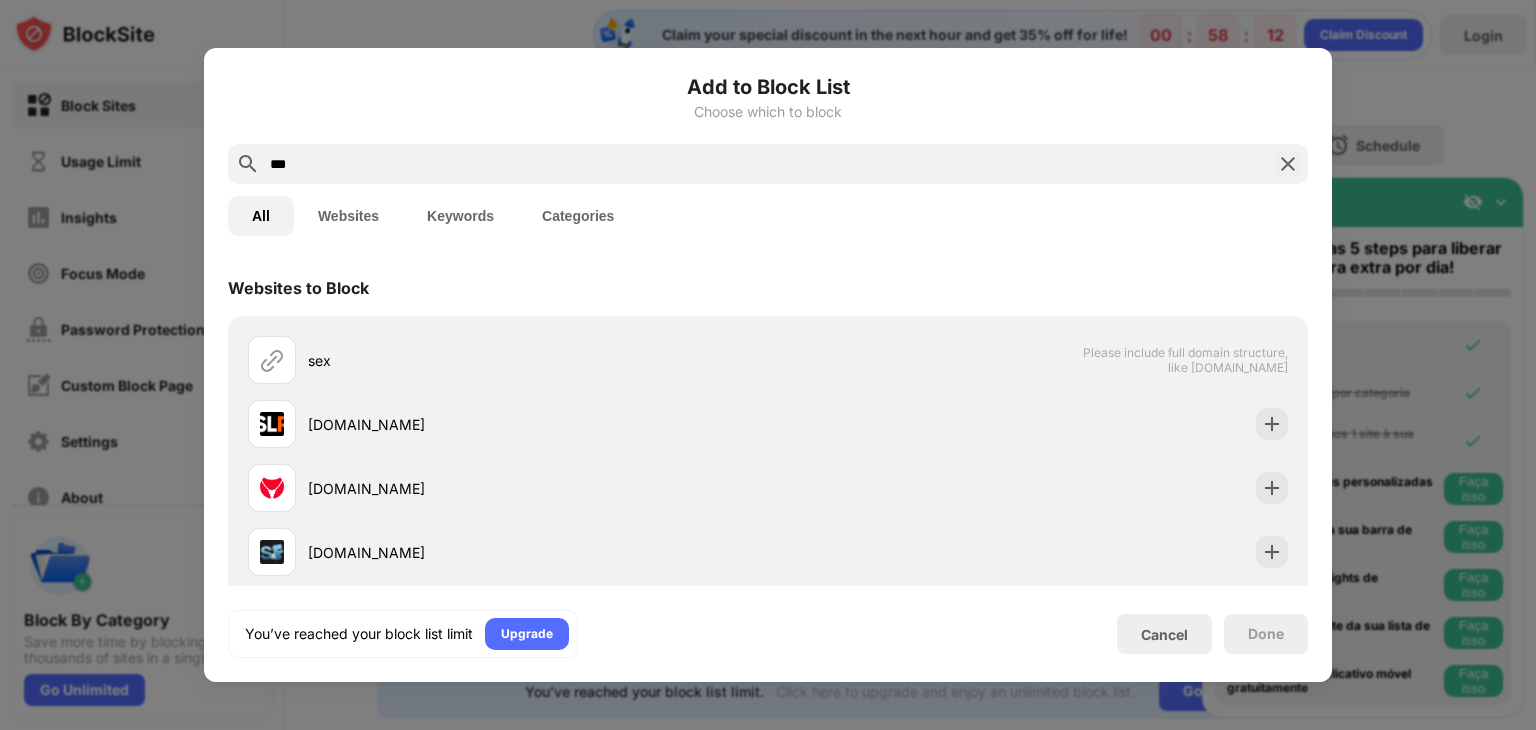 click at bounding box center (1288, 164) 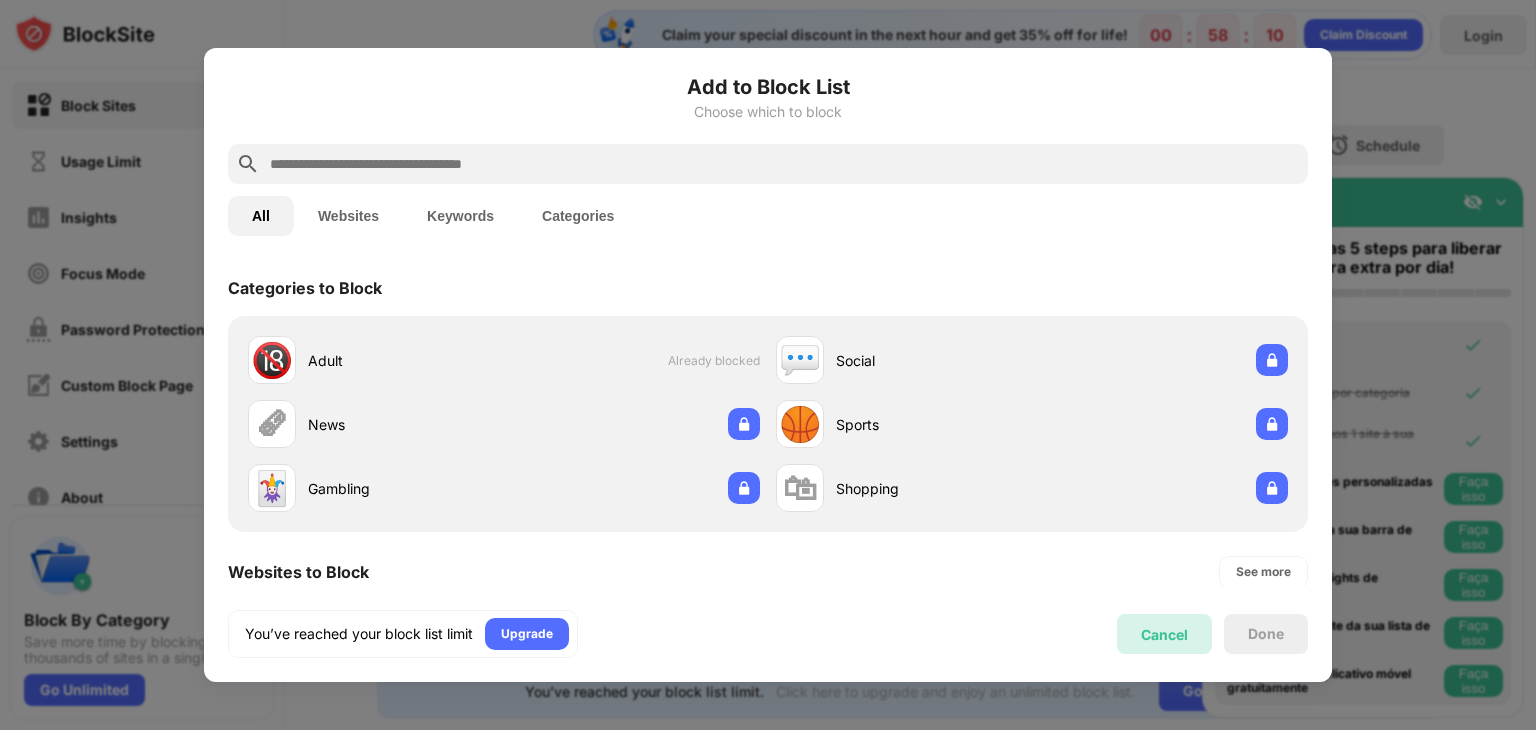 click on "Cancel" at bounding box center [1164, 634] 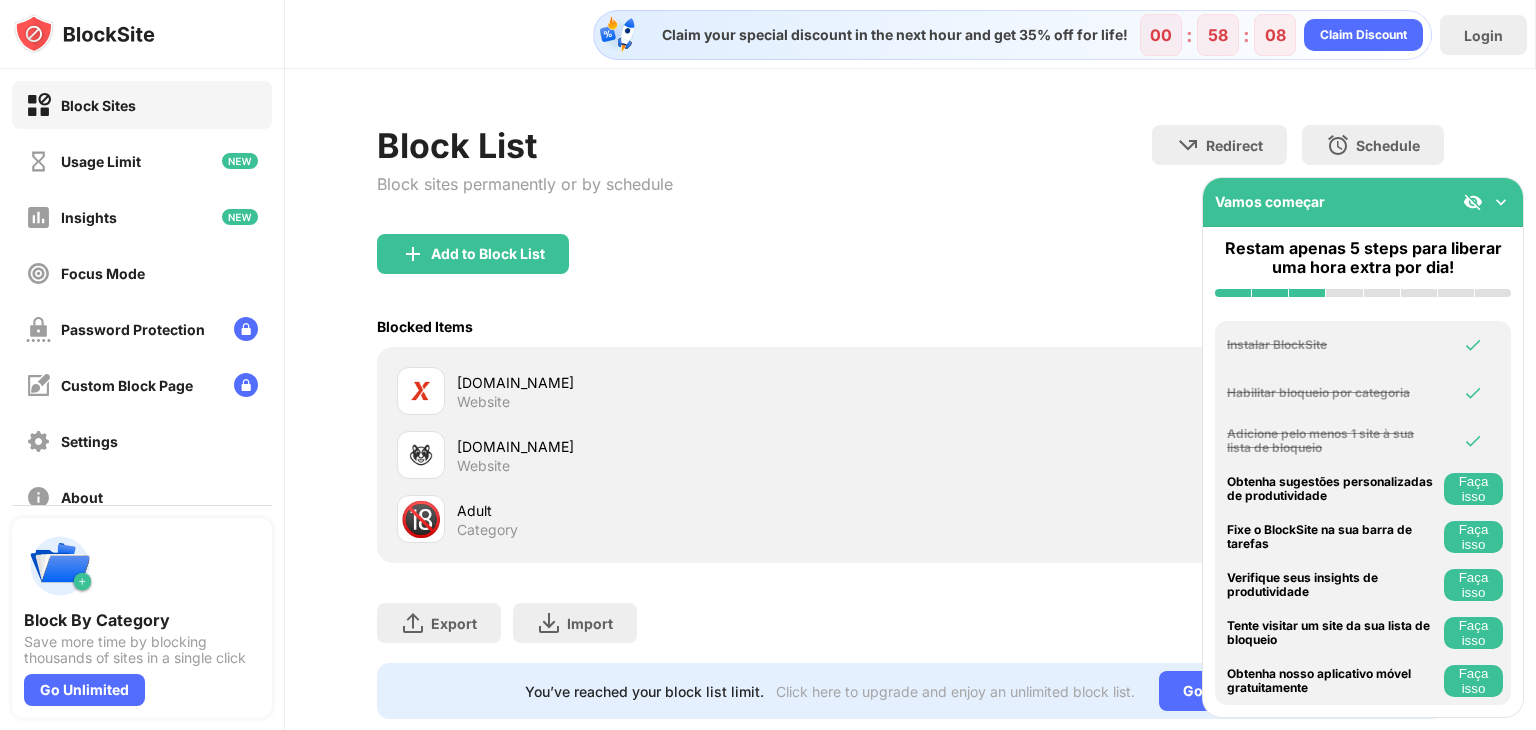 scroll, scrollTop: 59, scrollLeft: 0, axis: vertical 